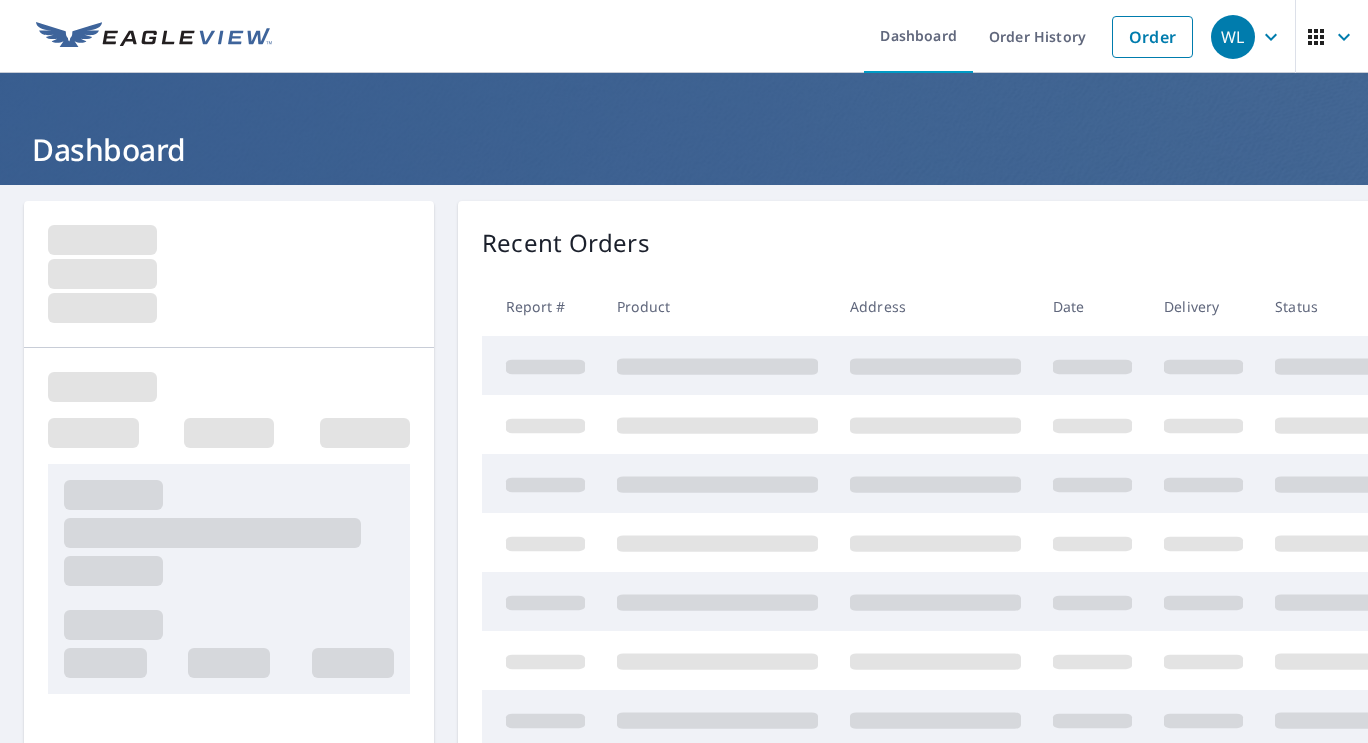 scroll, scrollTop: 0, scrollLeft: 0, axis: both 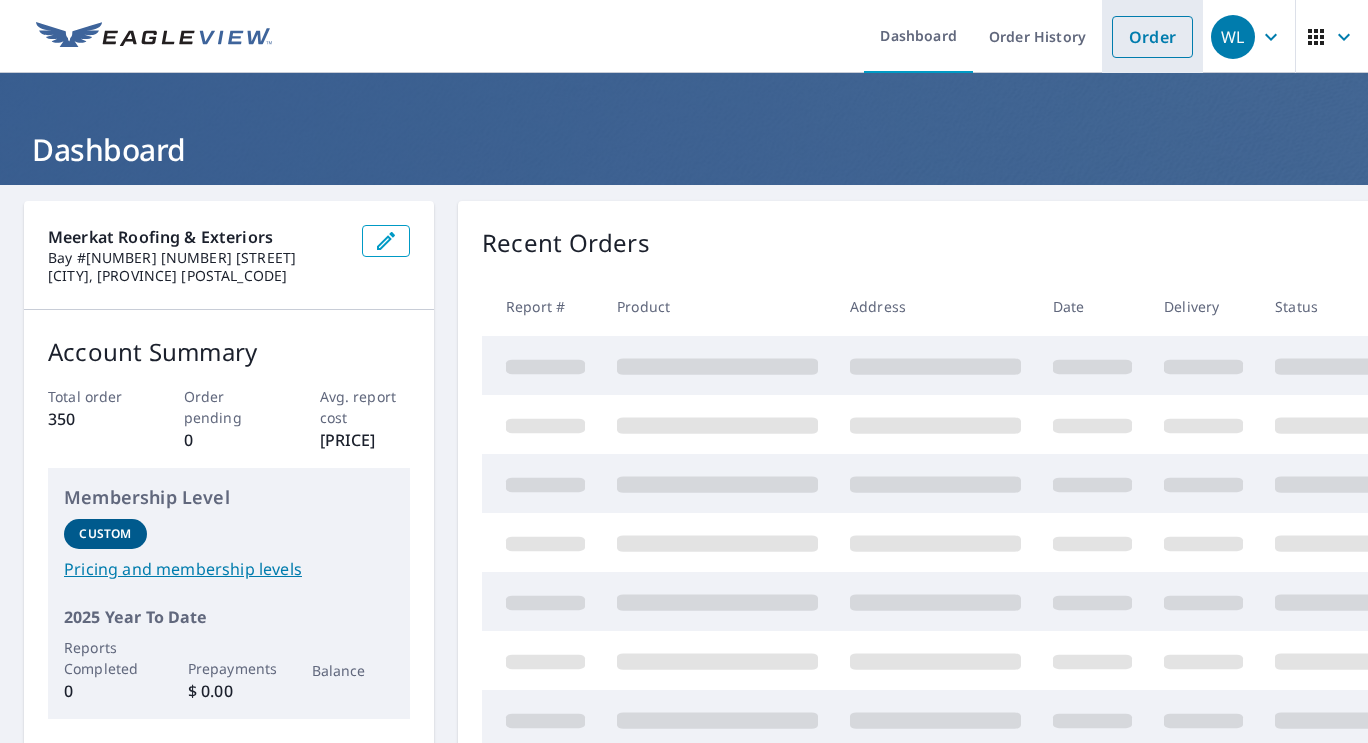 click on "Order" at bounding box center [1152, 37] 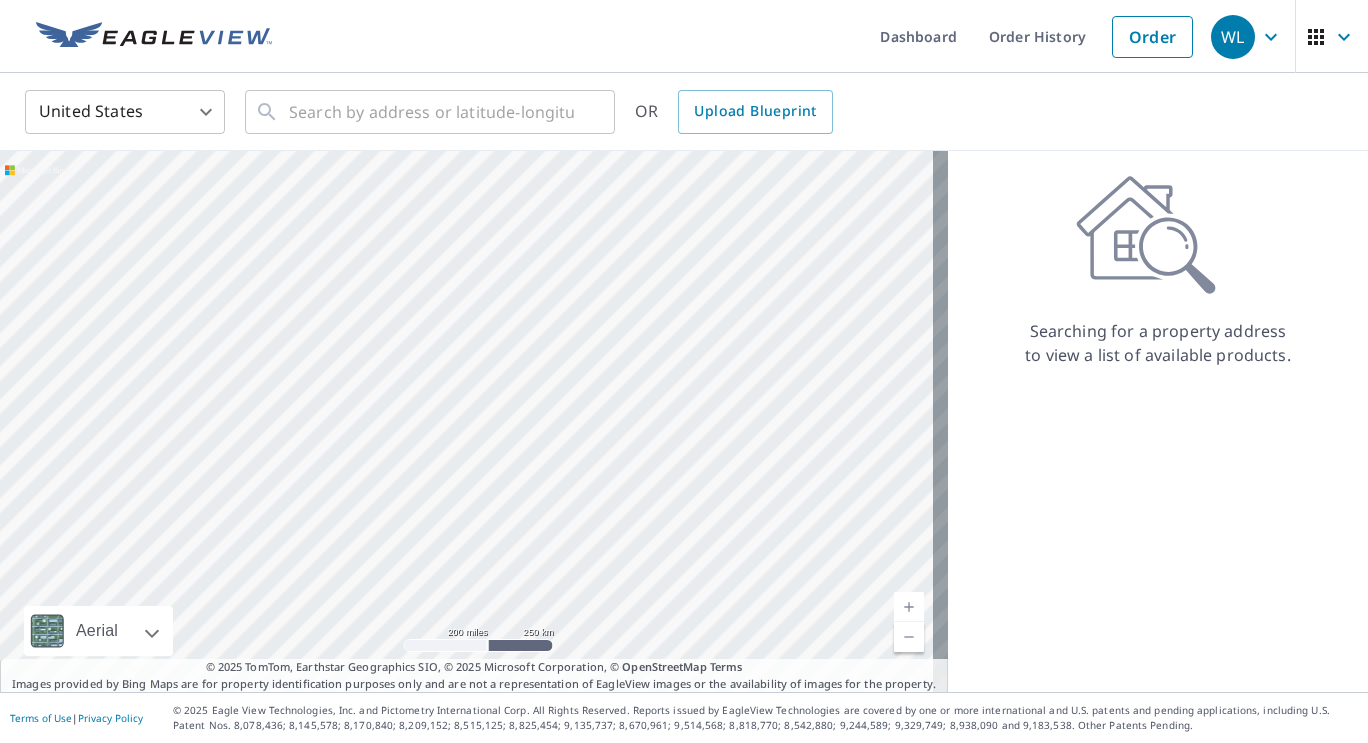 click on "[DATE]" at bounding box center (684, 371) 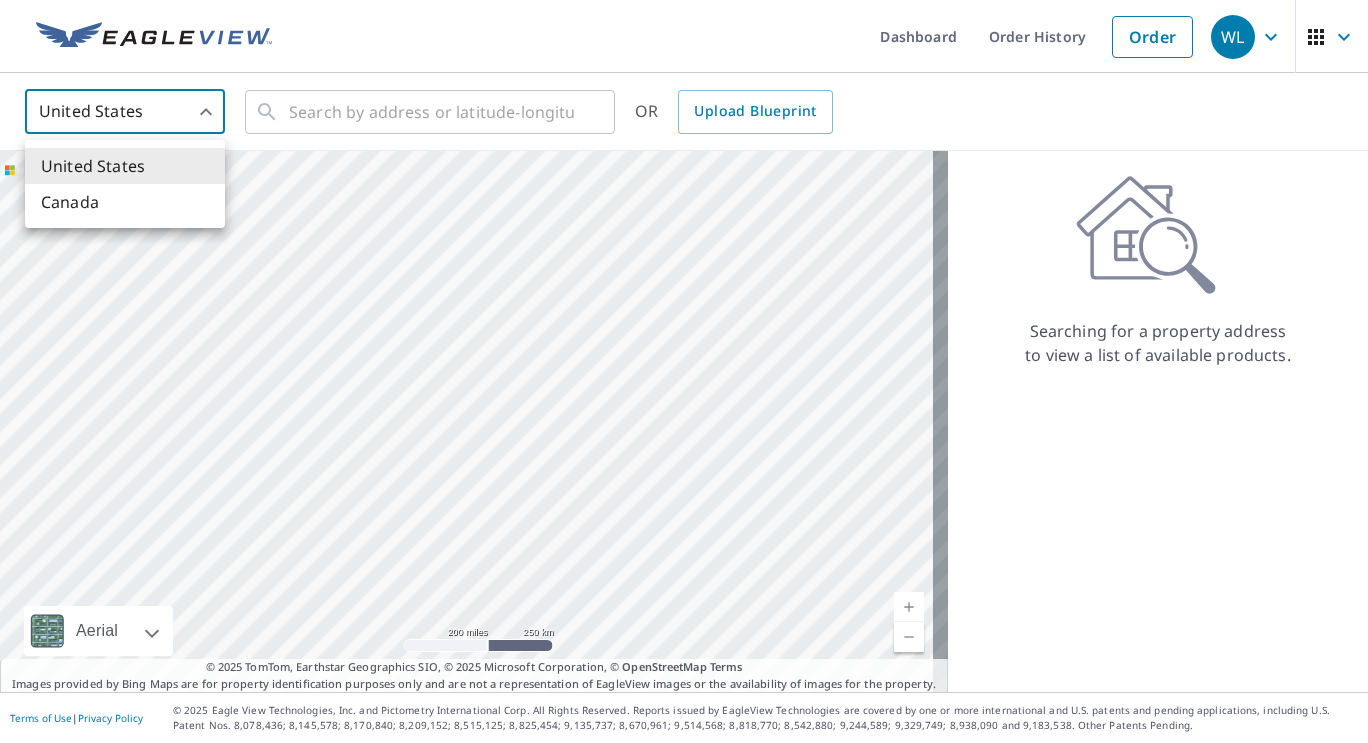 click on "Canada" at bounding box center [125, 202] 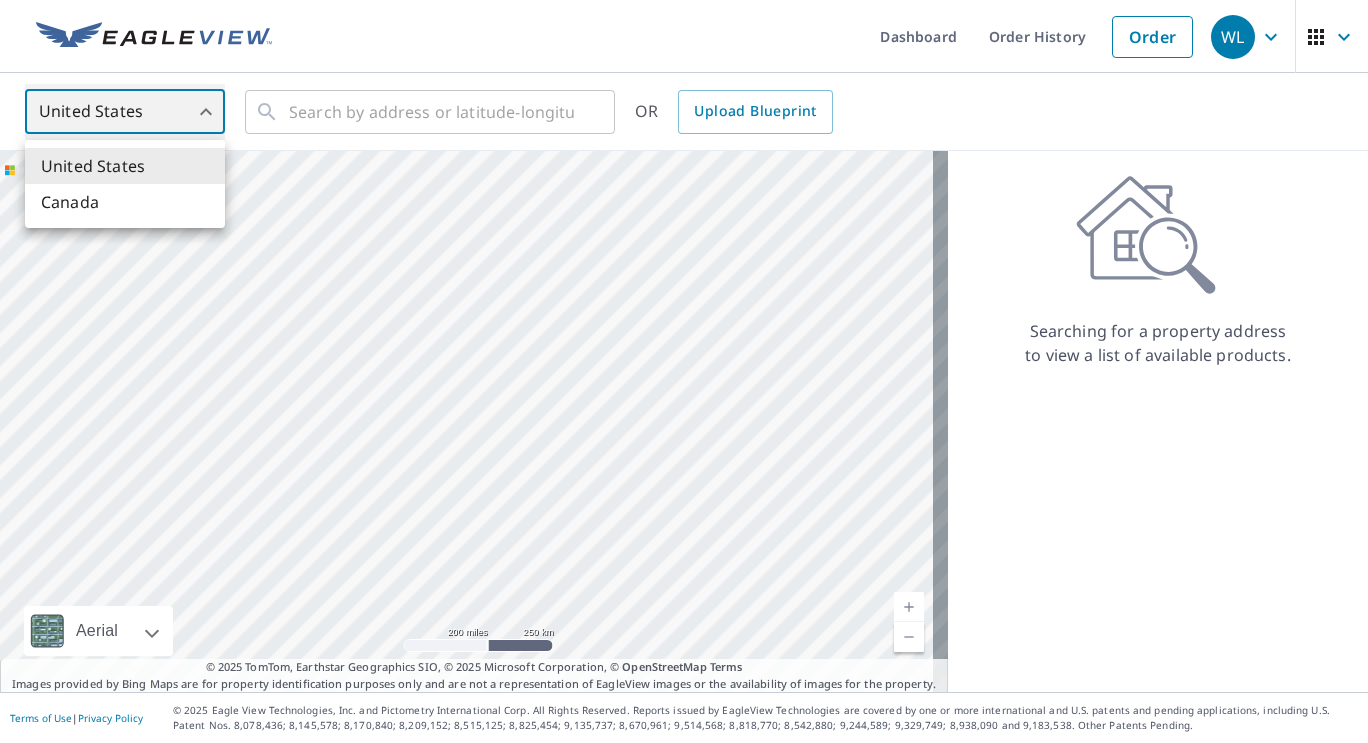type on "CA" 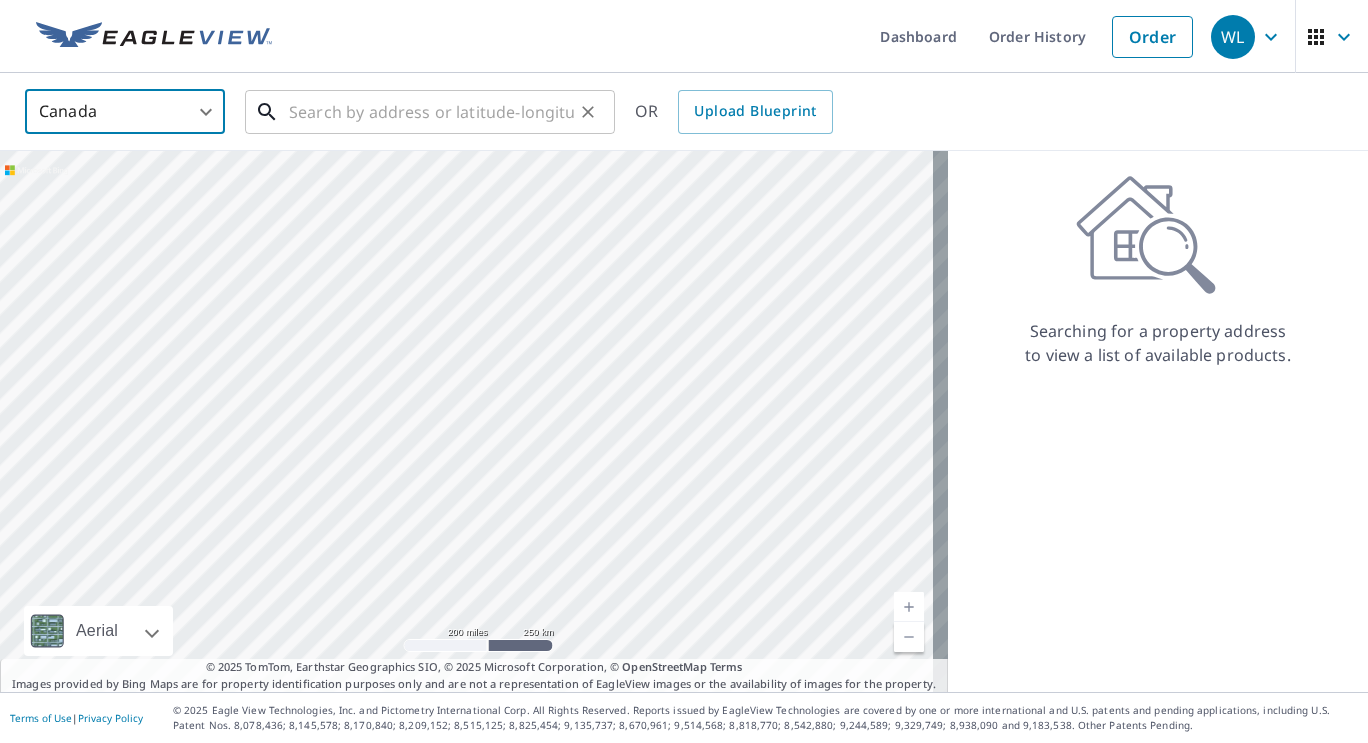 click at bounding box center (431, 112) 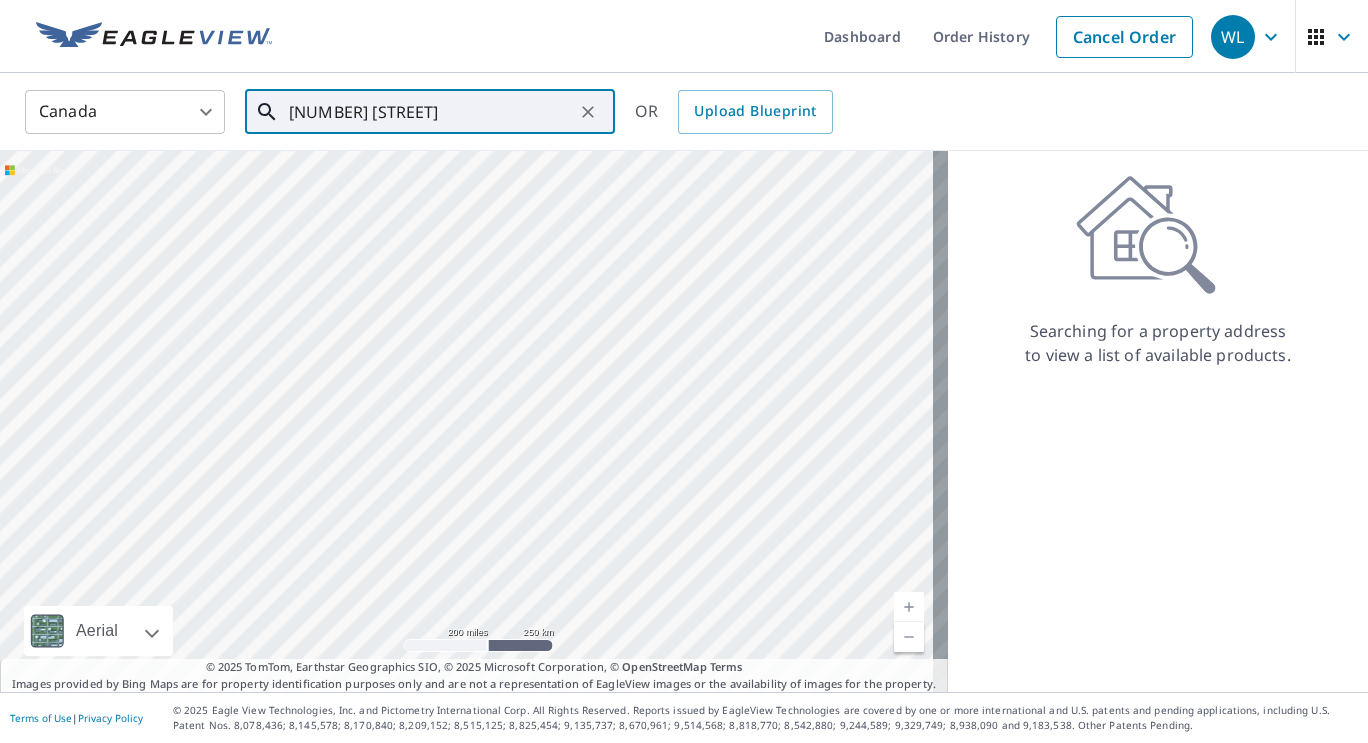 click on "[NUMBER] [STREET]" at bounding box center [431, 112] 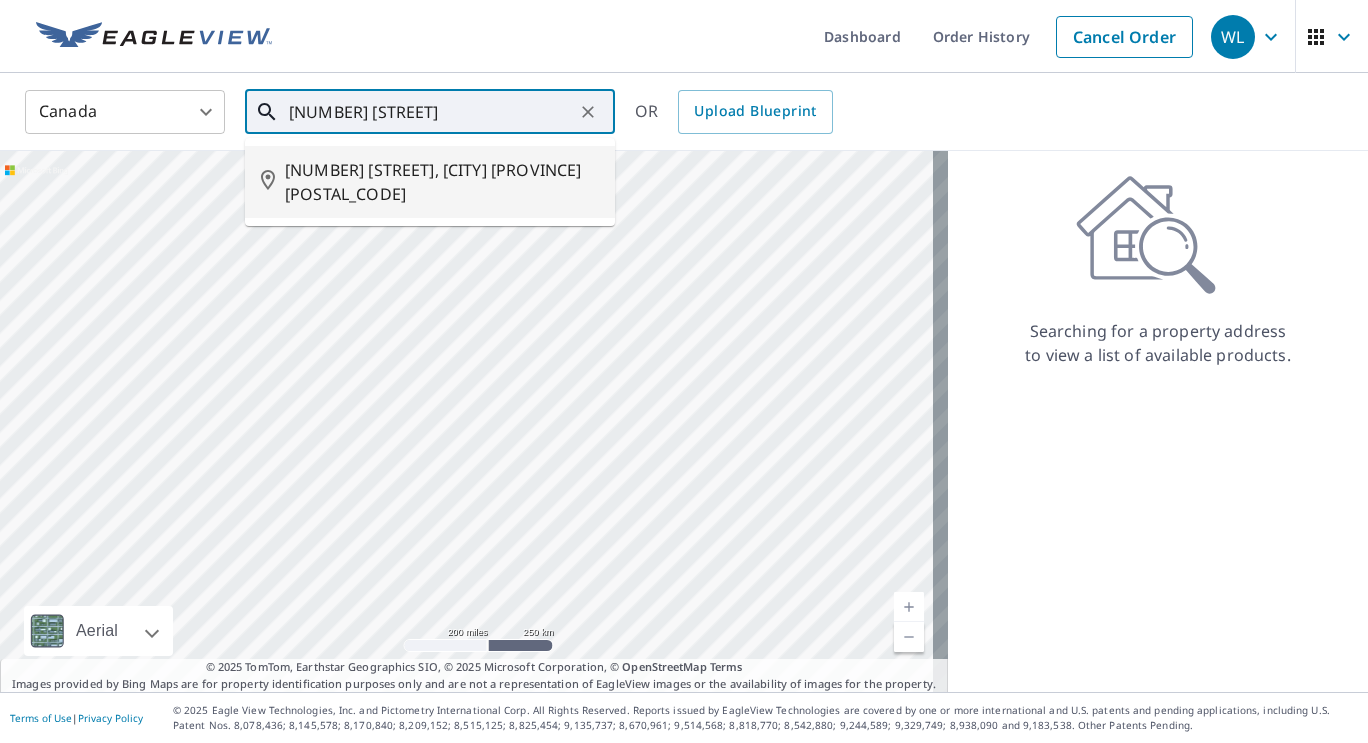 click on "[NUMBER] [STREET], [CITY] [PROVINCE] [POSTAL_CODE]" at bounding box center [442, 182] 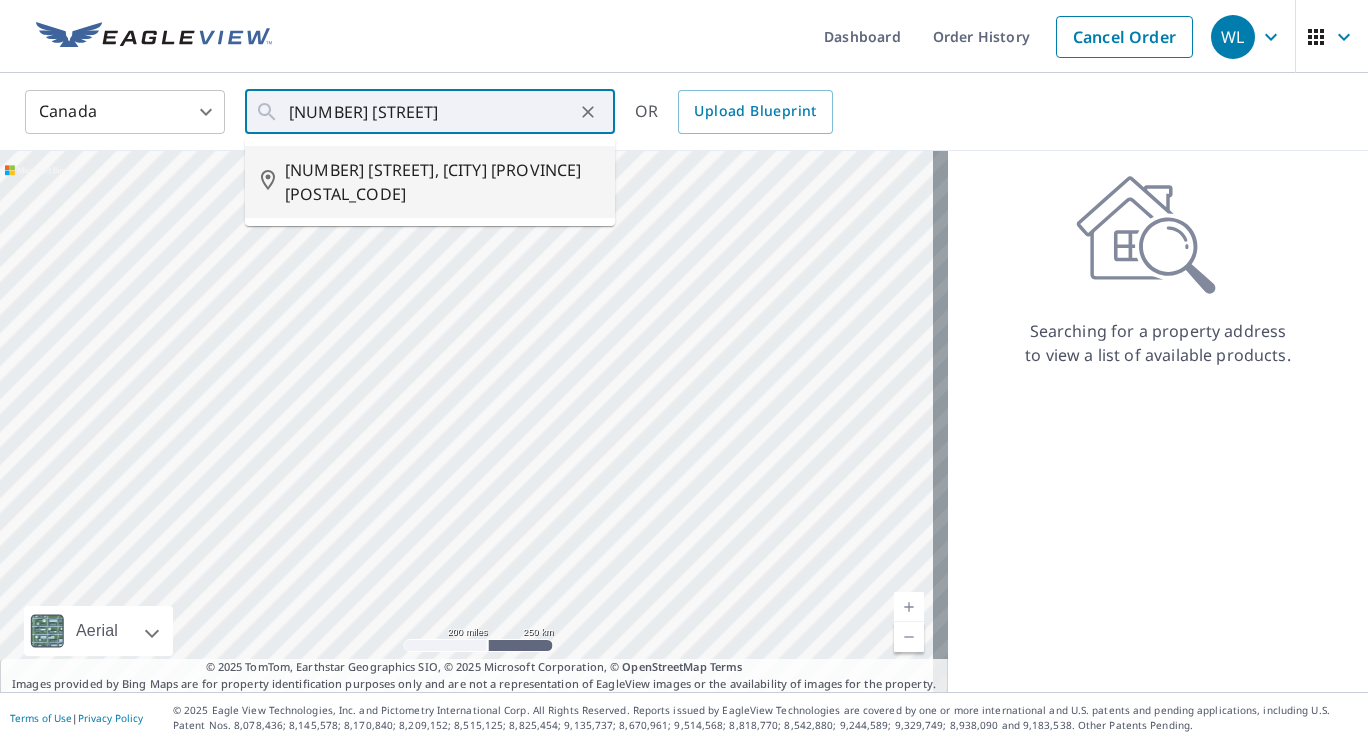 type on "[NUMBER] [STREET], [CITY] [PROVINCE] [POSTAL_CODE]" 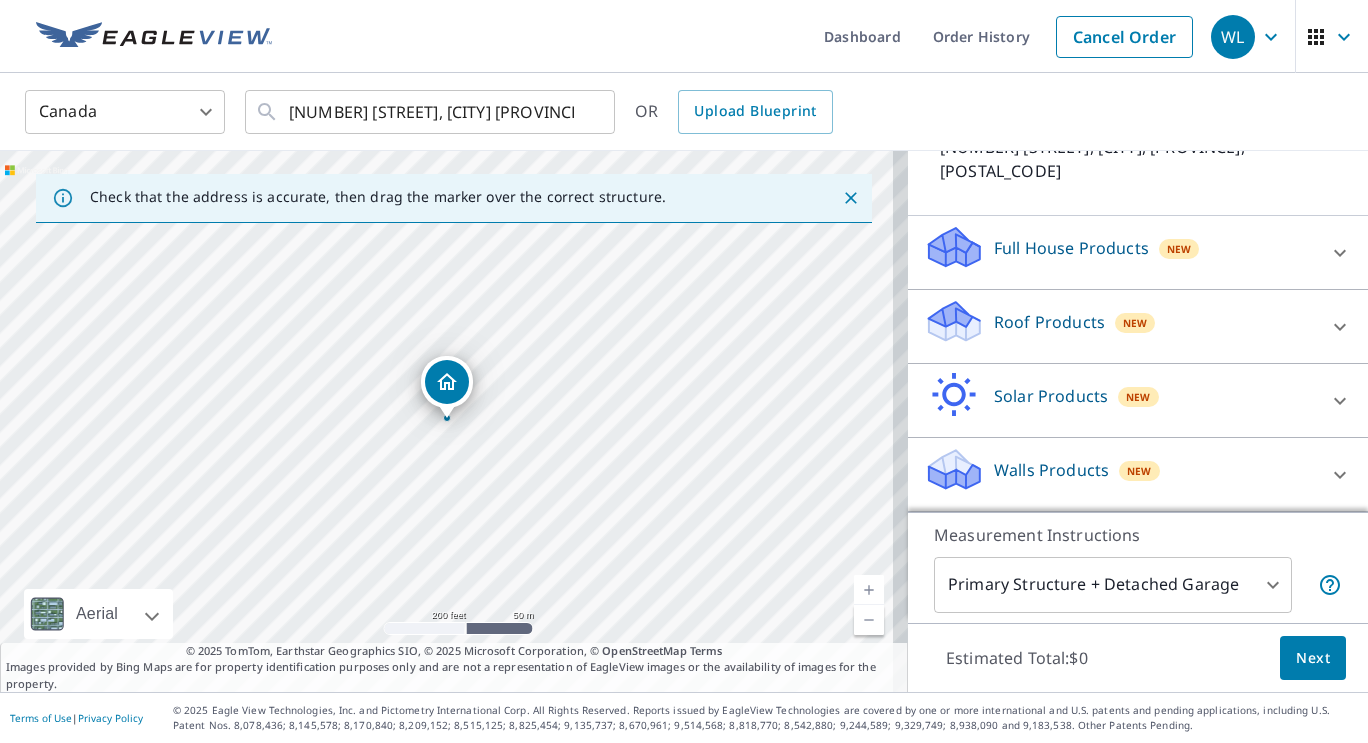 scroll, scrollTop: 166, scrollLeft: 0, axis: vertical 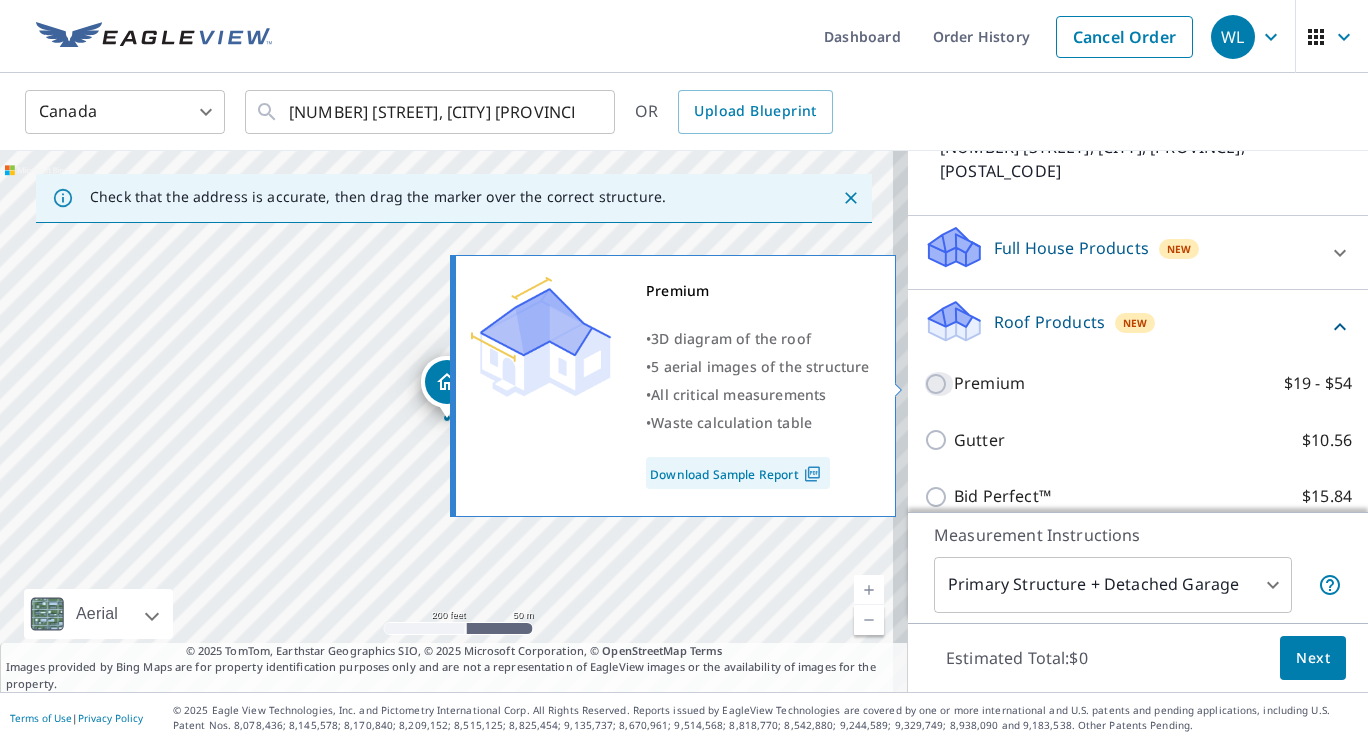 click on "[PRICE] - [PRICE]" at bounding box center [939, 384] 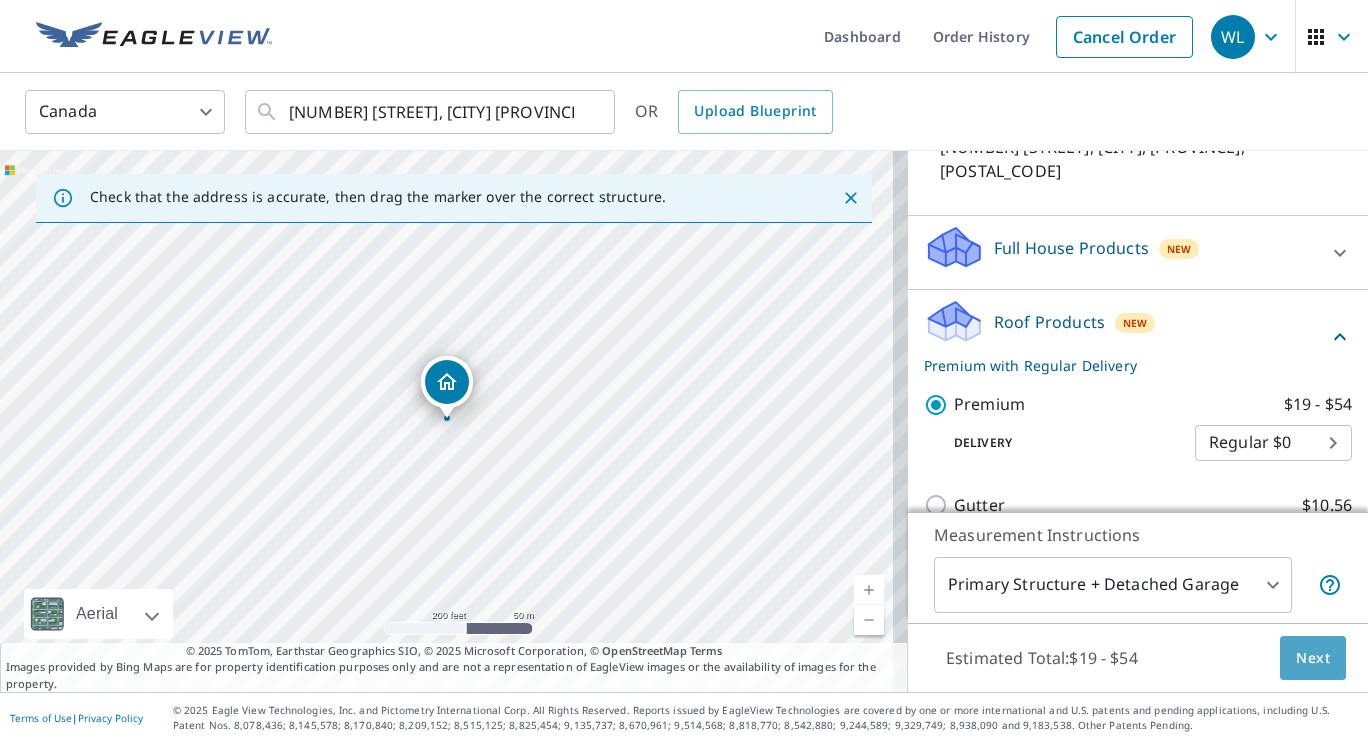 click on "Next" at bounding box center [1313, 658] 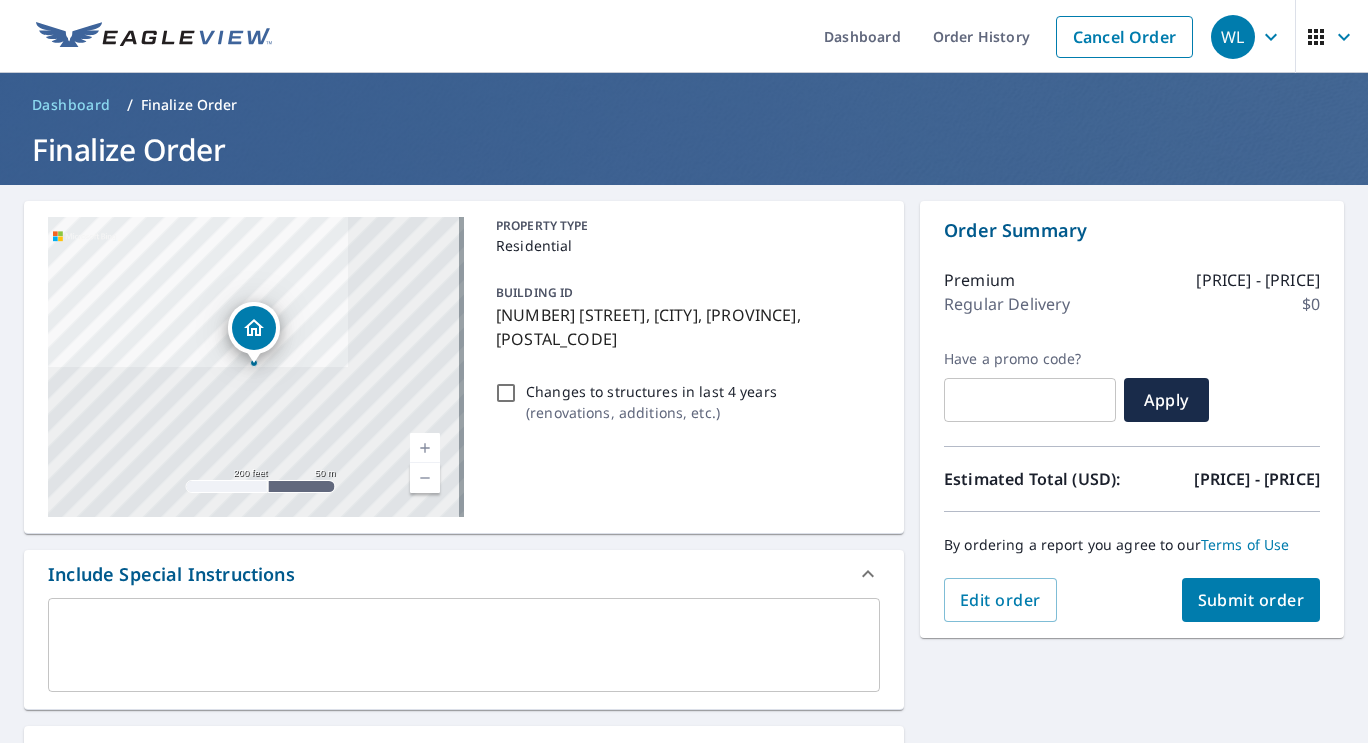 scroll, scrollTop: 300, scrollLeft: 0, axis: vertical 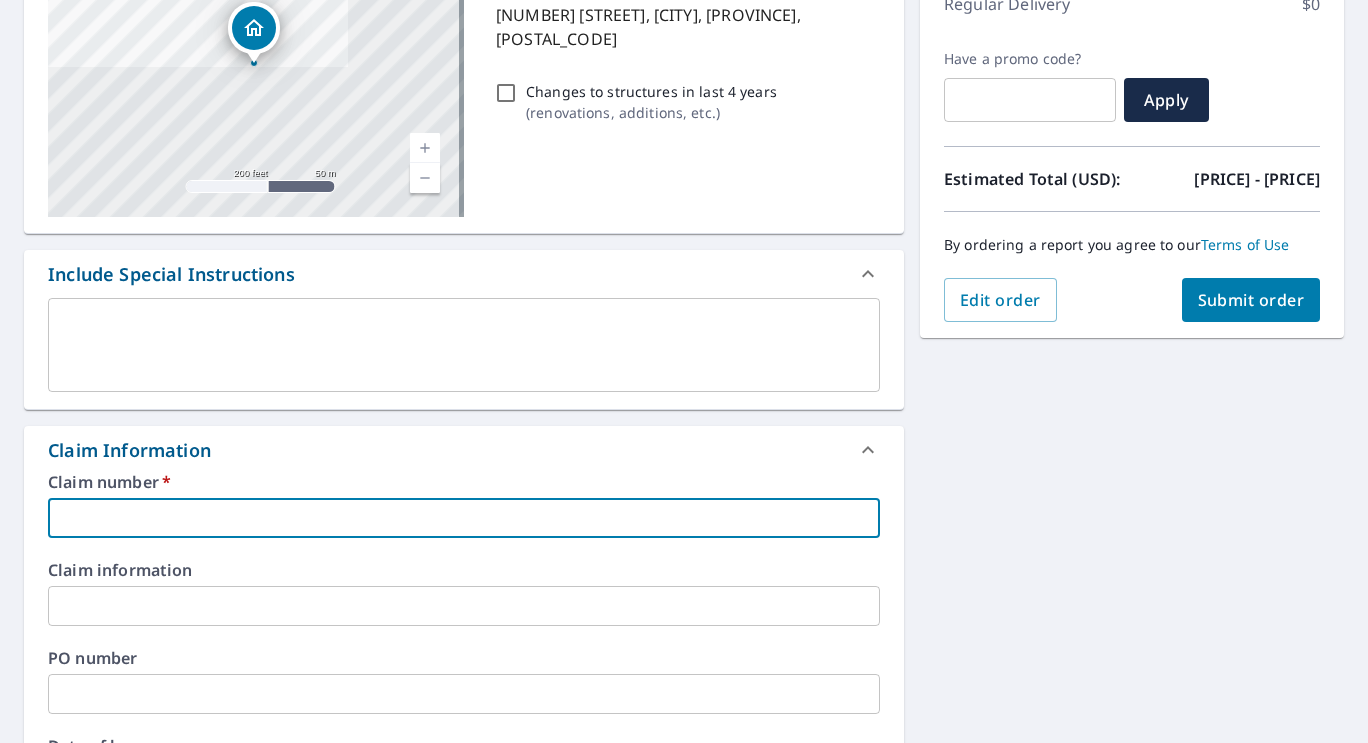 click at bounding box center (464, 518) 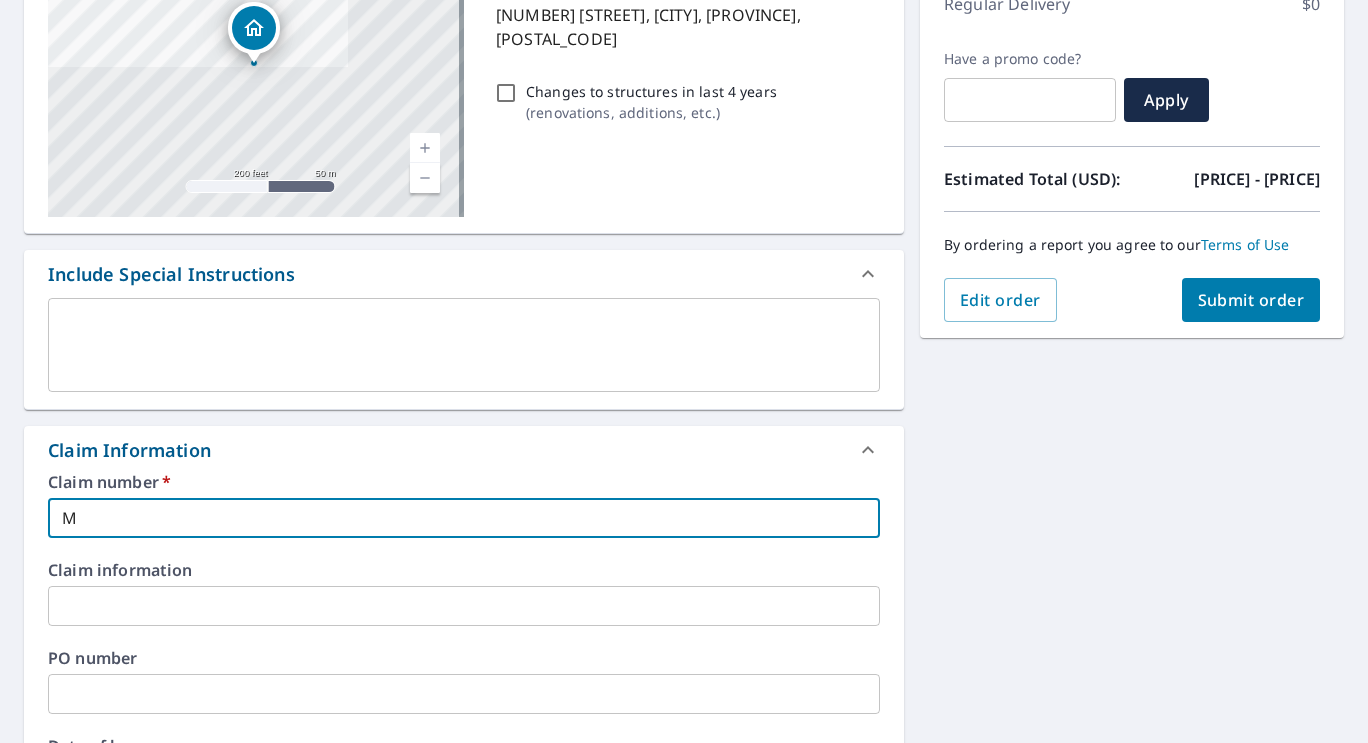 type on "Me" 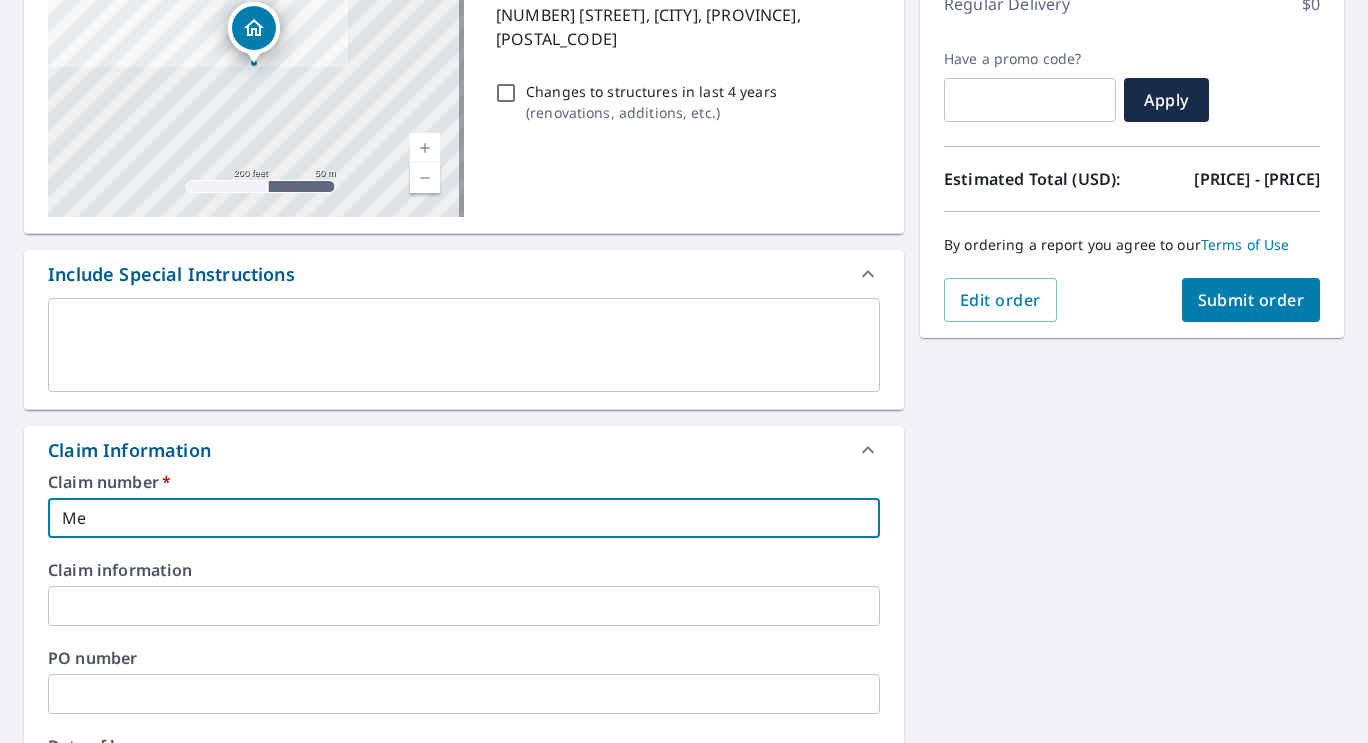 type on "Mee" 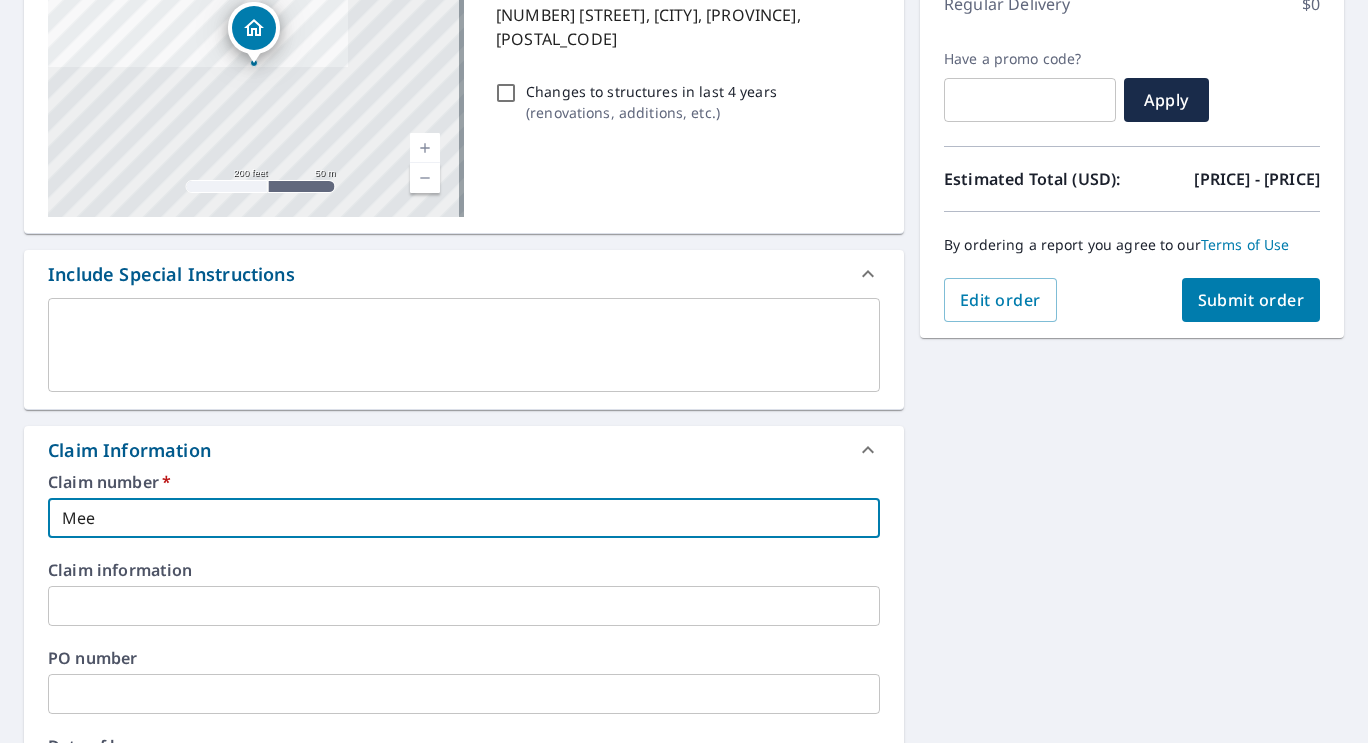 type on "Meer" 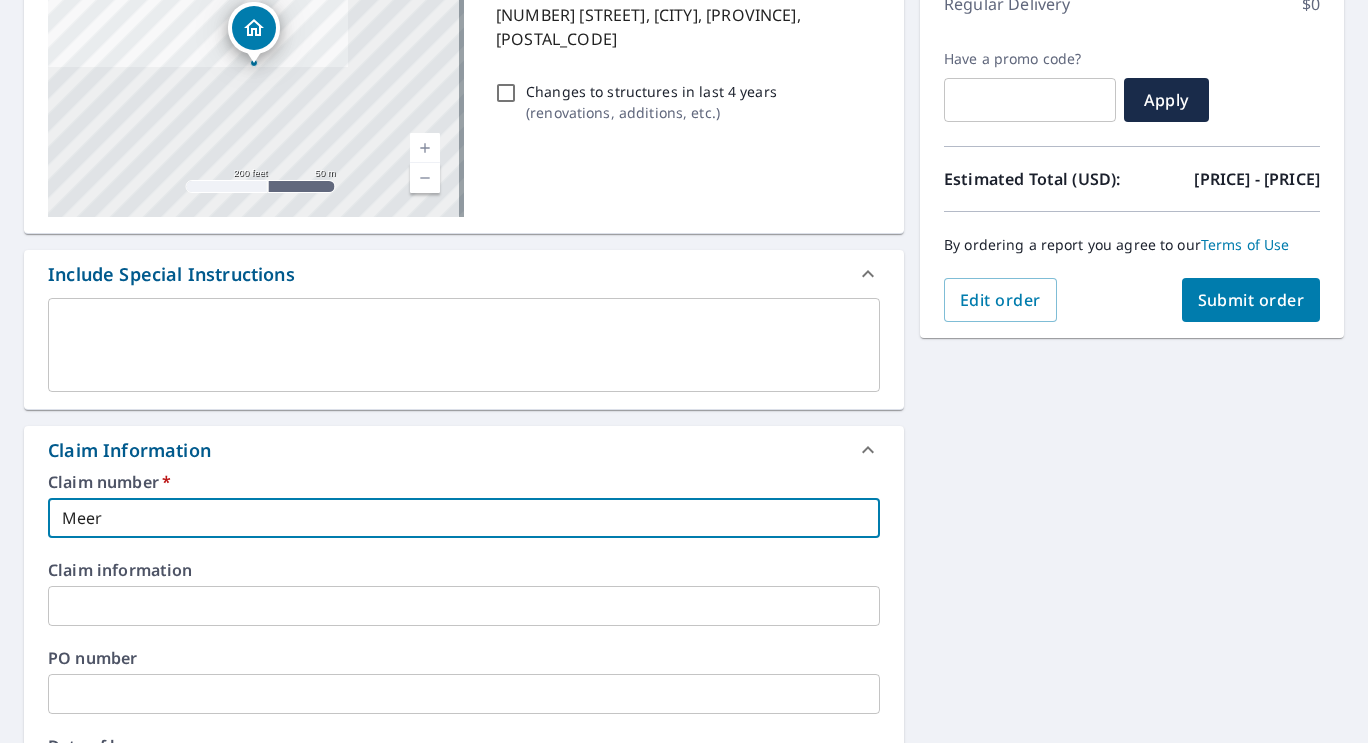 type on "[NAME]" 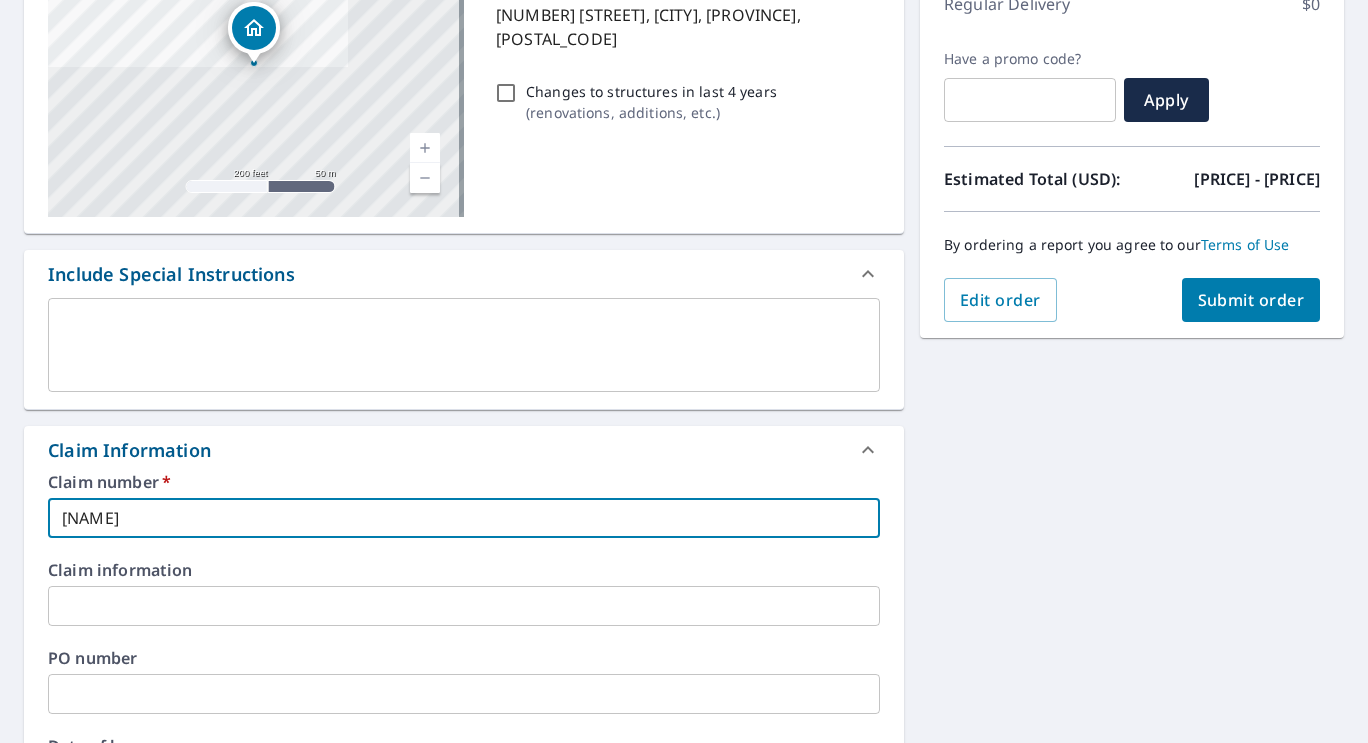 type on "Meerka" 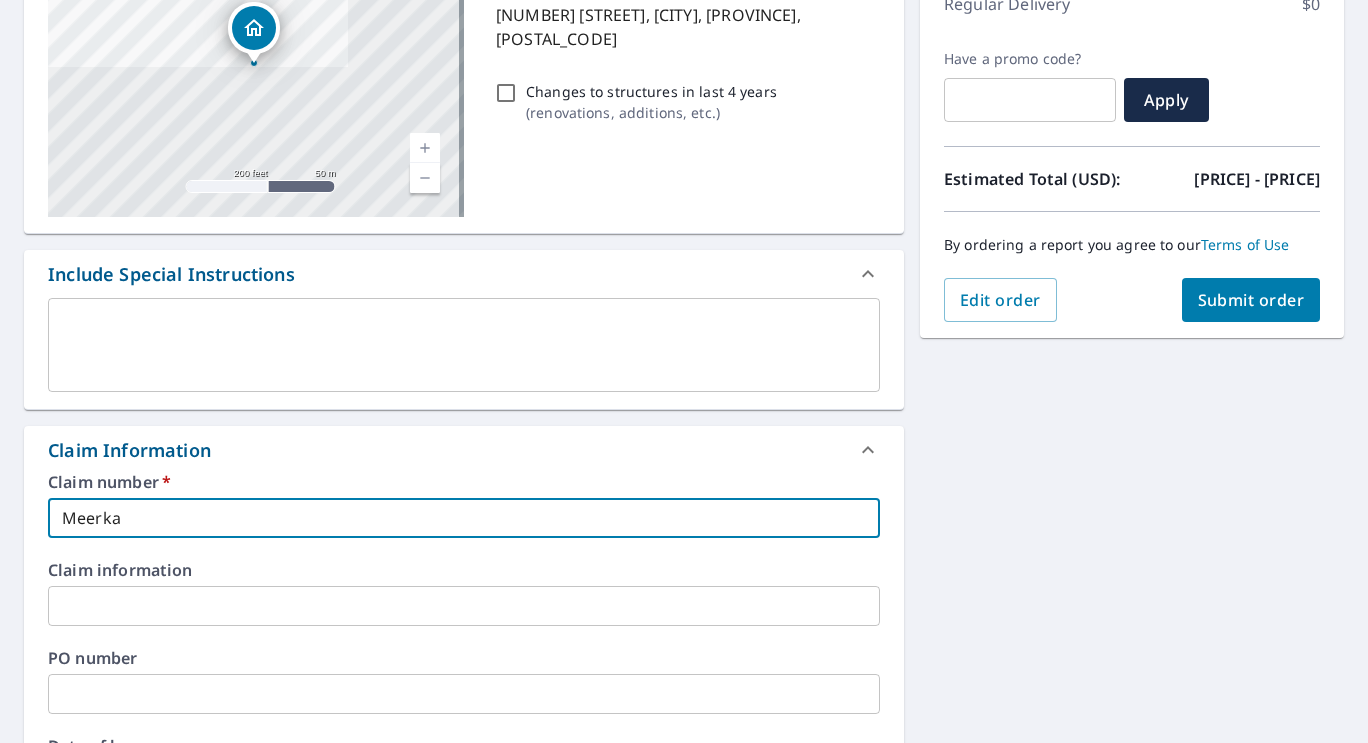 type on "Meerkat" 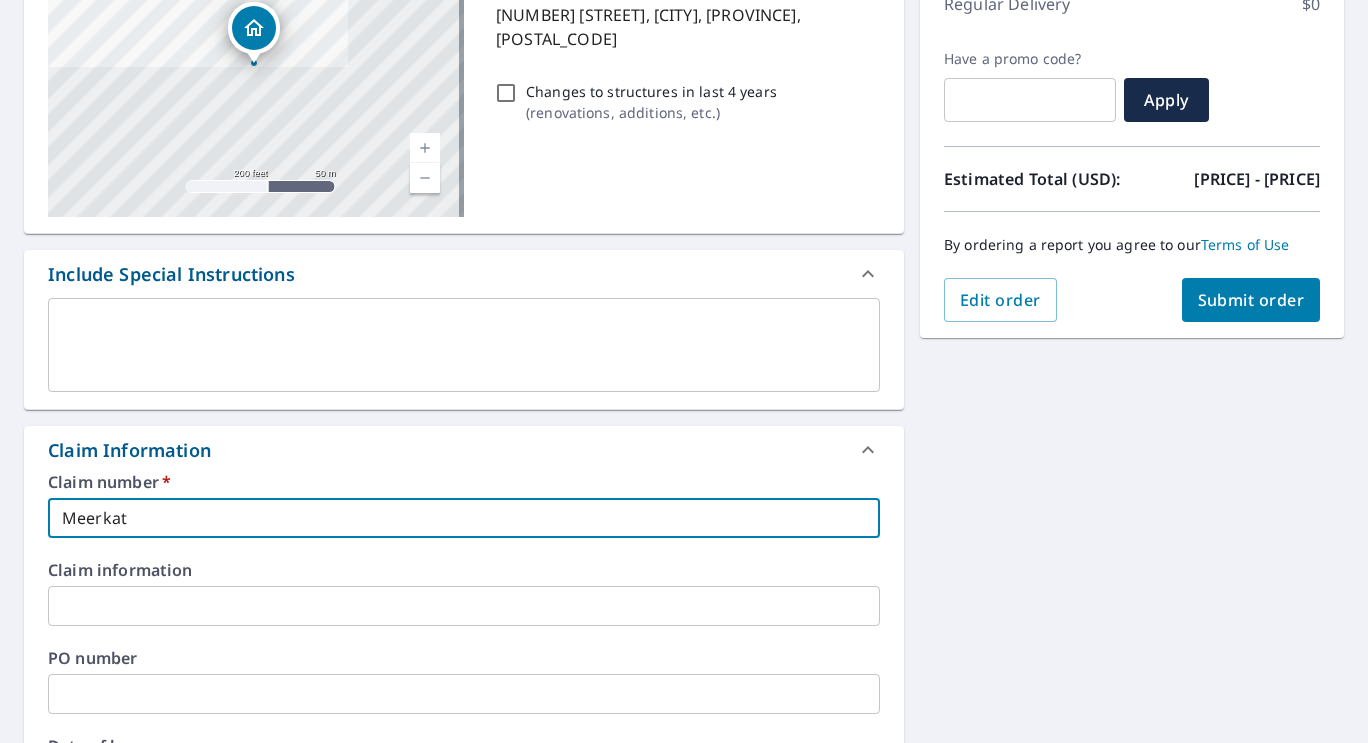 type on "Meerkat)" 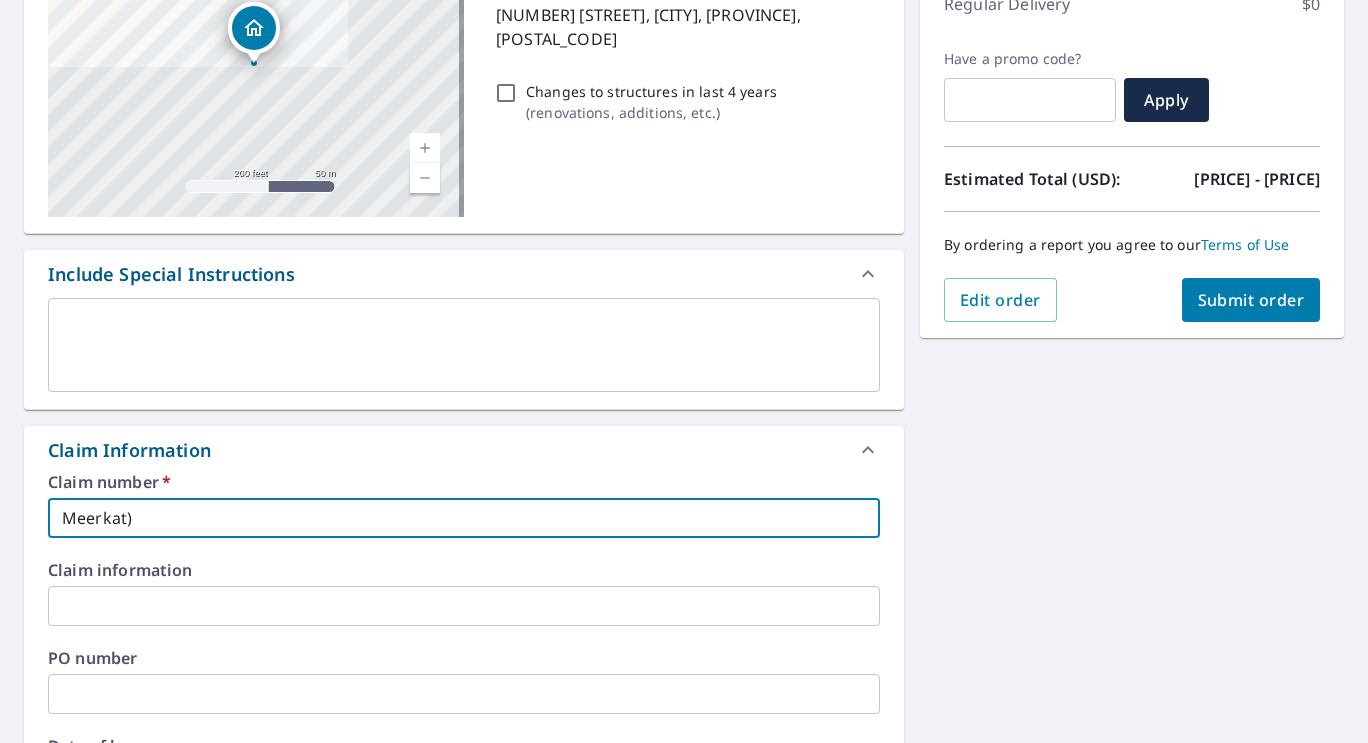 type on "[NAME]" 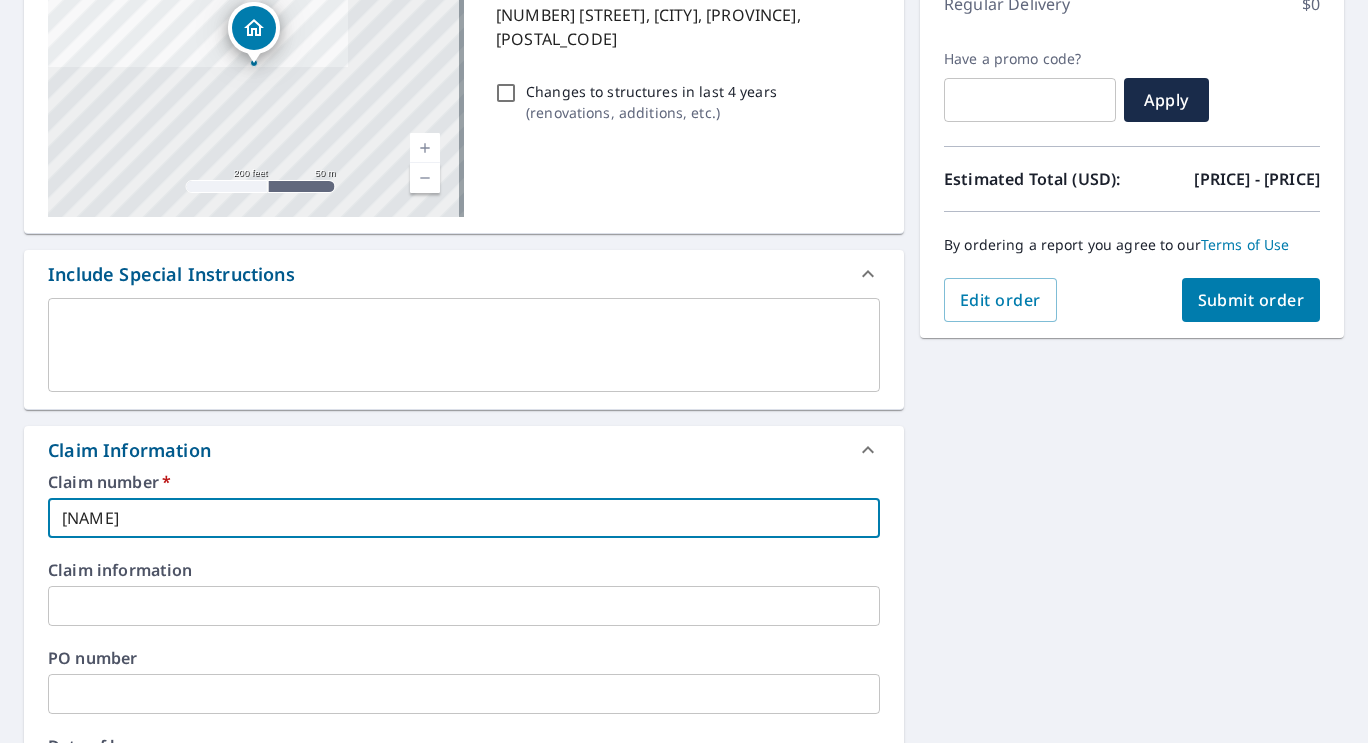 type on "Meerkat)" 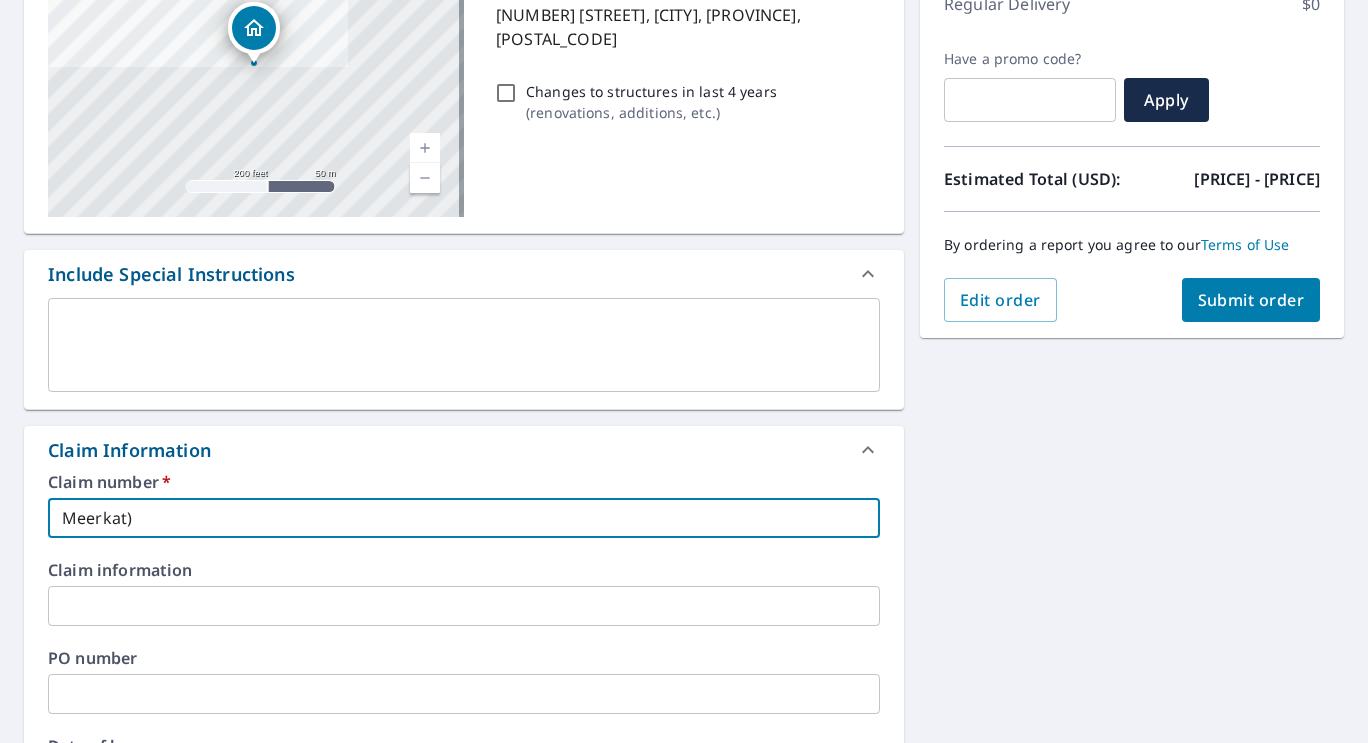 type on "Meerkat" 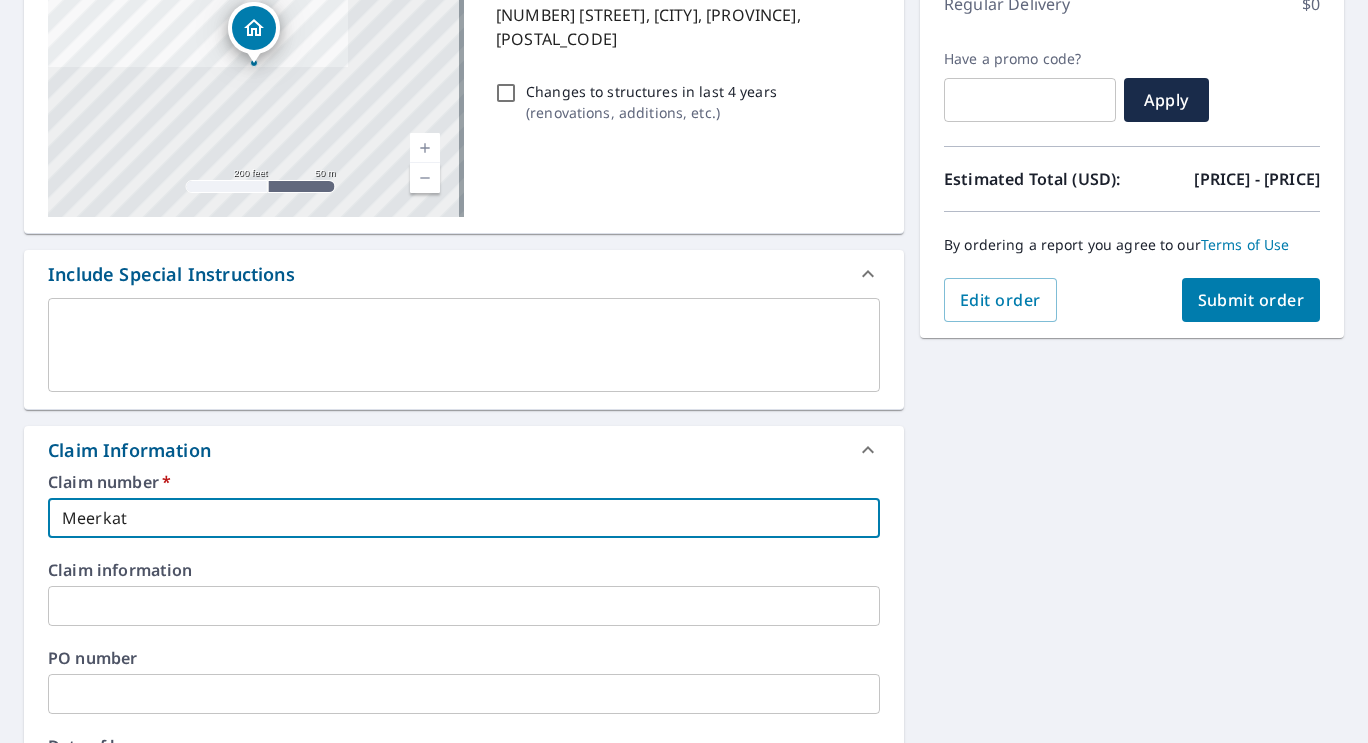 type on "Meerkat_" 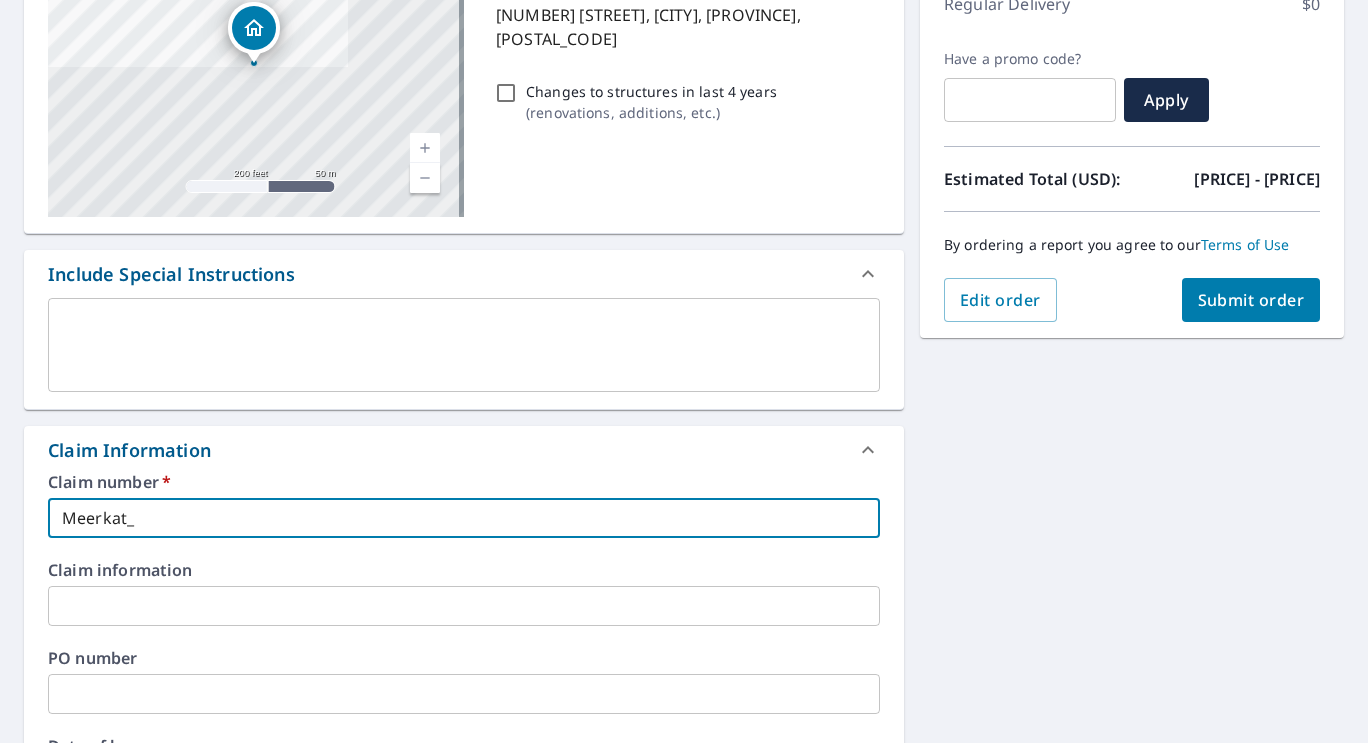 type on "[NAME]" 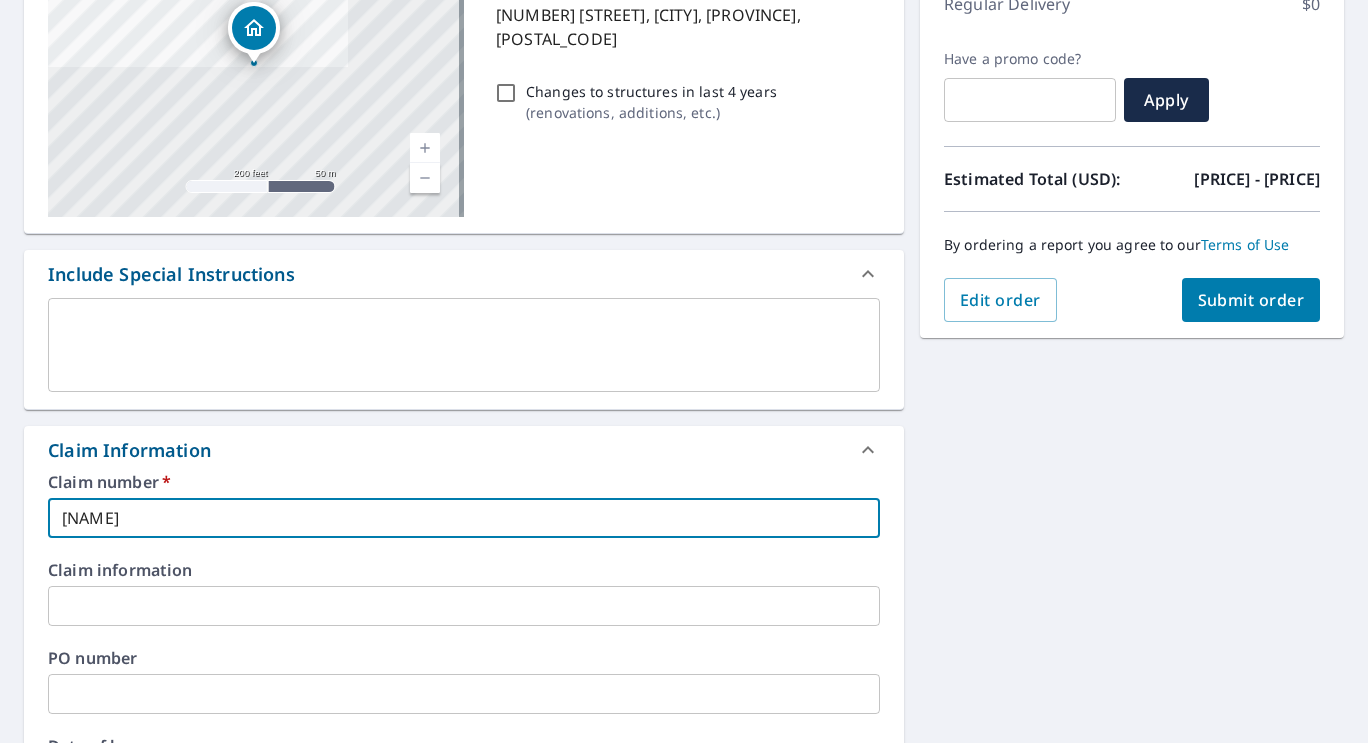 type on "[NAME]" 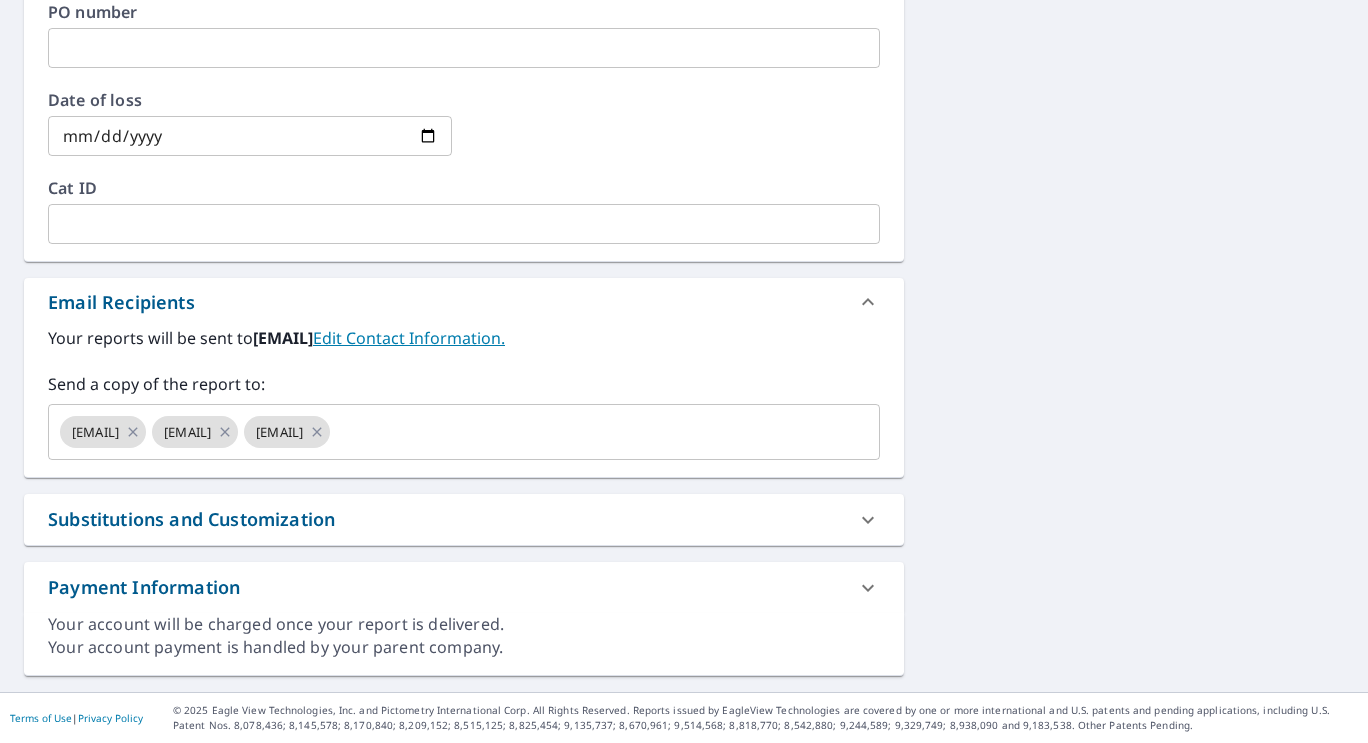 scroll, scrollTop: 246, scrollLeft: 0, axis: vertical 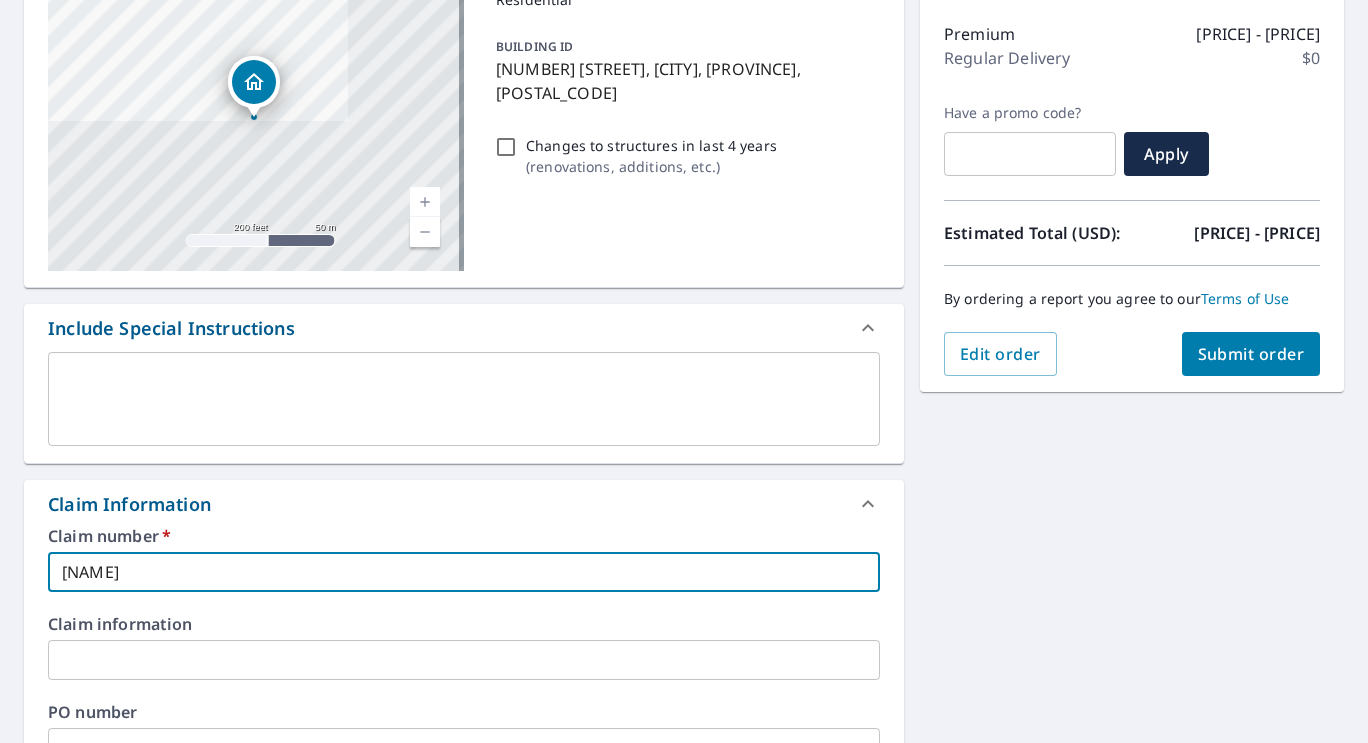 type on "[NAME]" 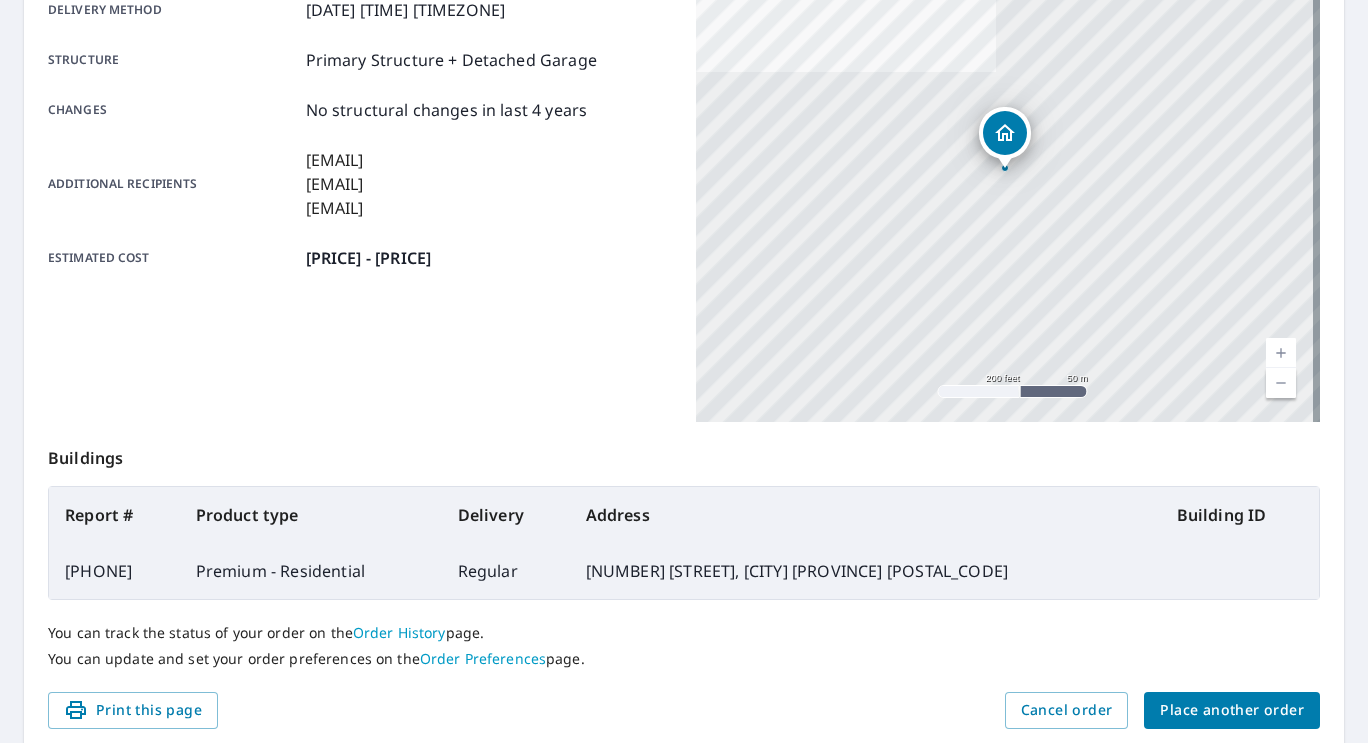 scroll, scrollTop: 433, scrollLeft: 0, axis: vertical 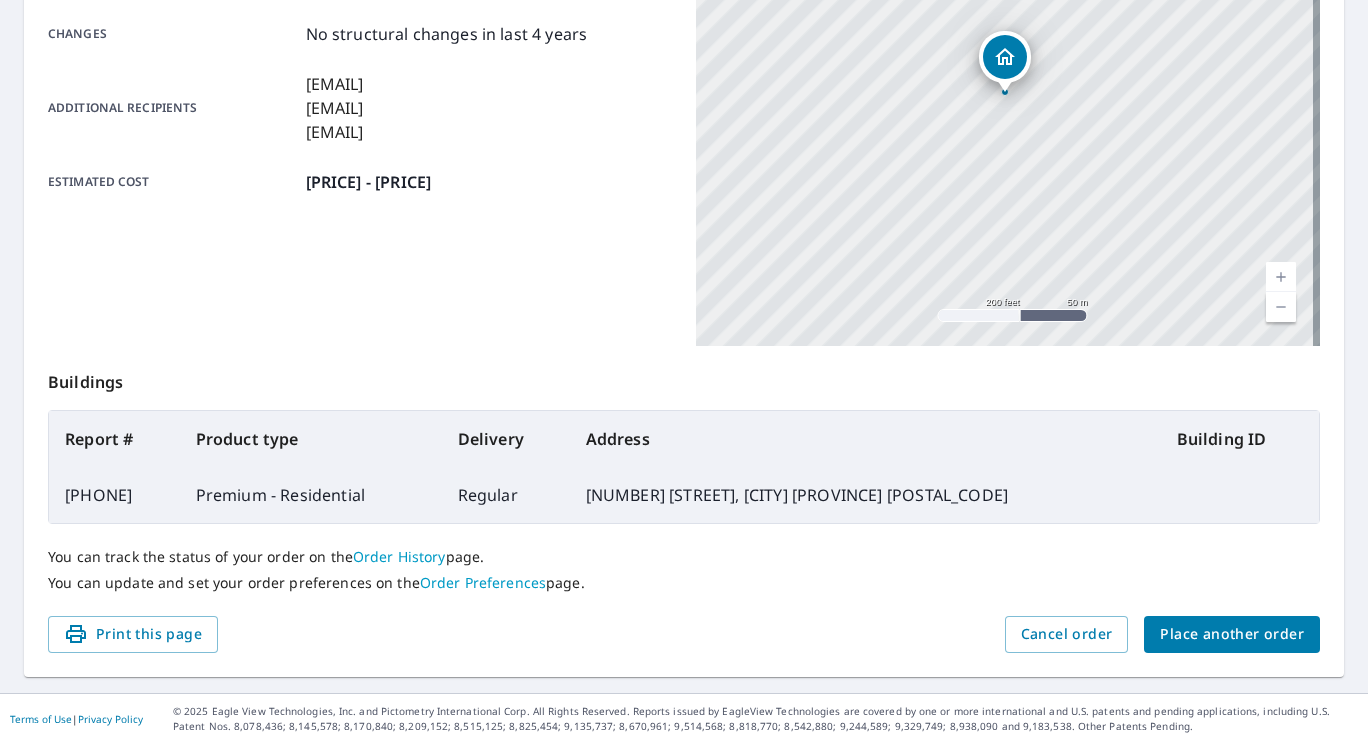 click on "Place another order" at bounding box center [1232, 634] 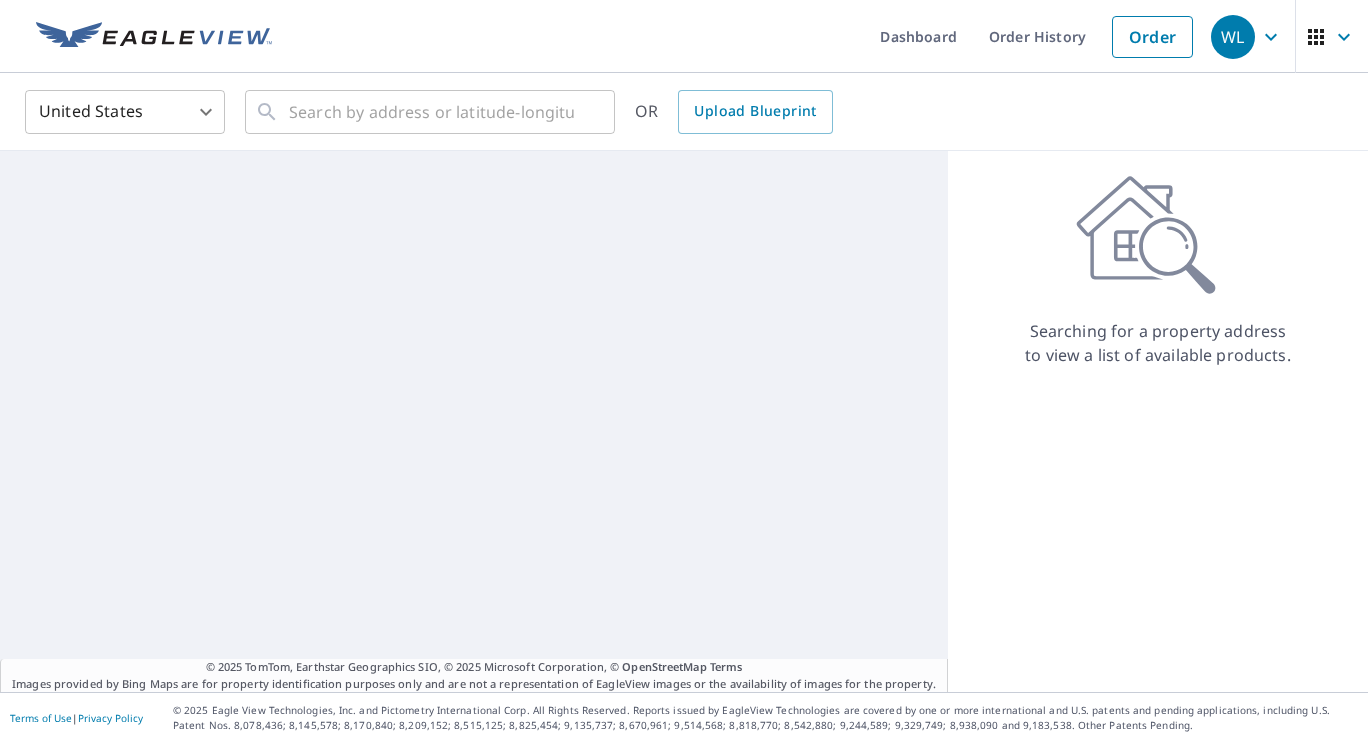 scroll, scrollTop: 0, scrollLeft: 0, axis: both 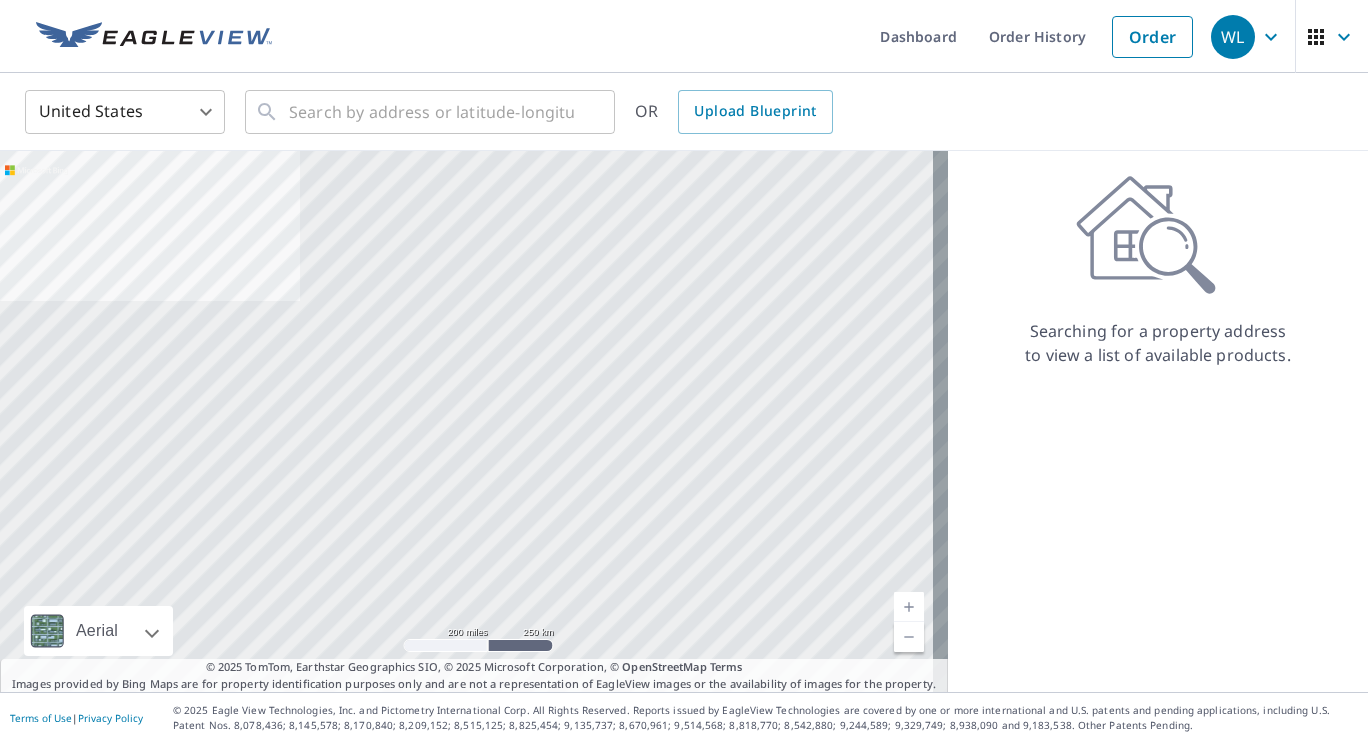 click on "[DATE]" at bounding box center (684, 371) 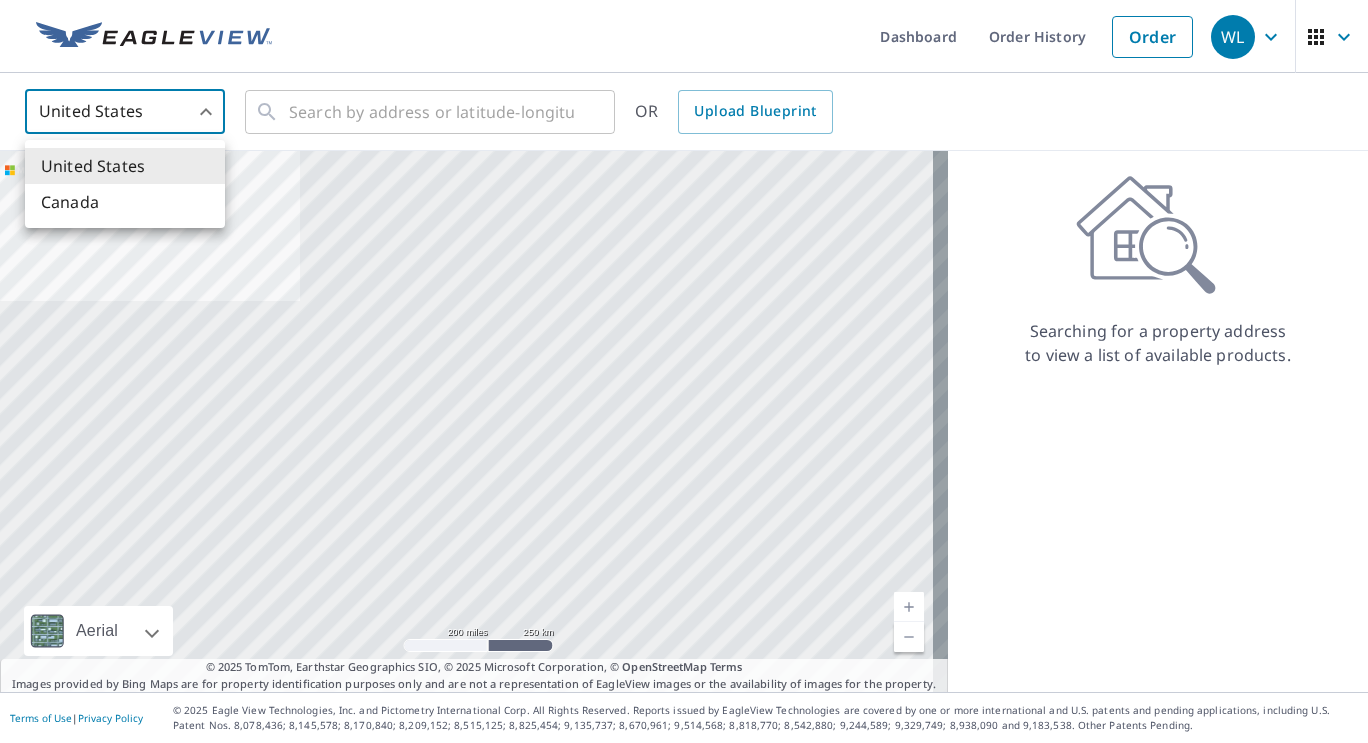 click on "Canada" at bounding box center (125, 202) 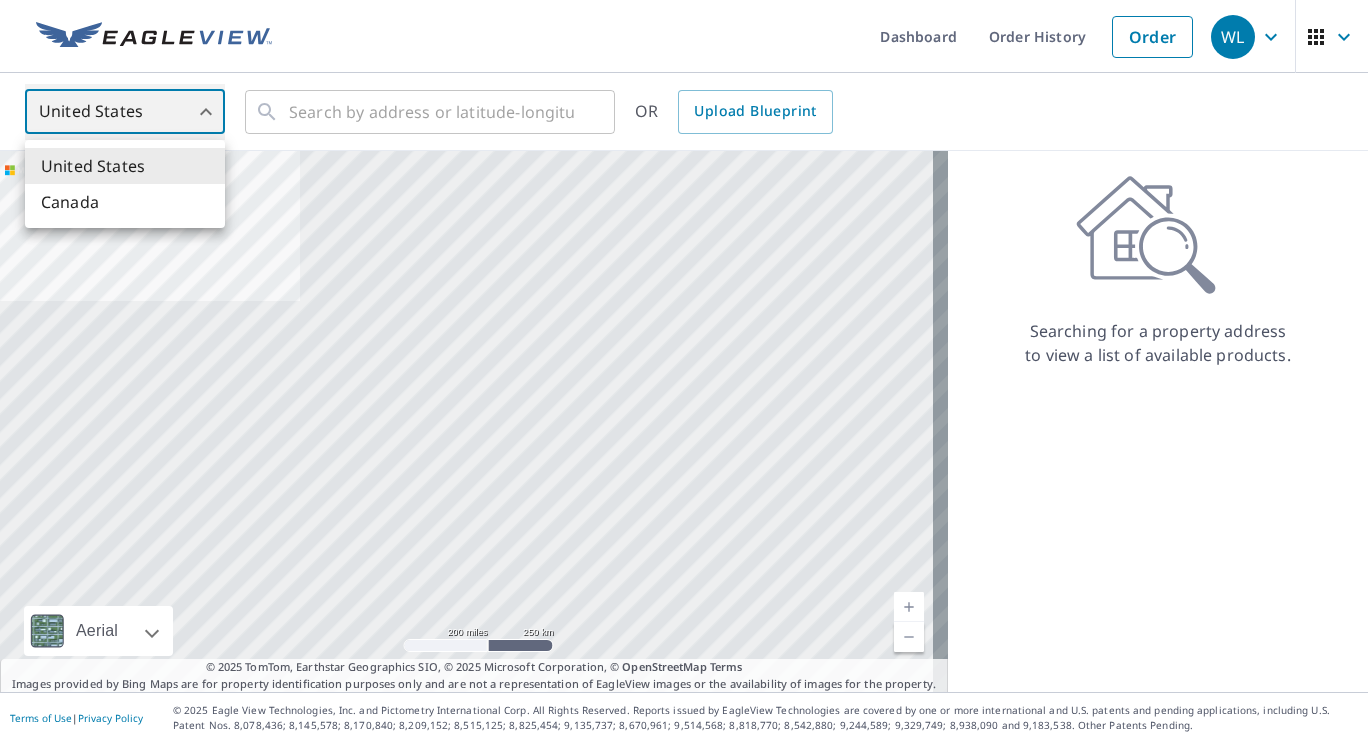 type on "CA" 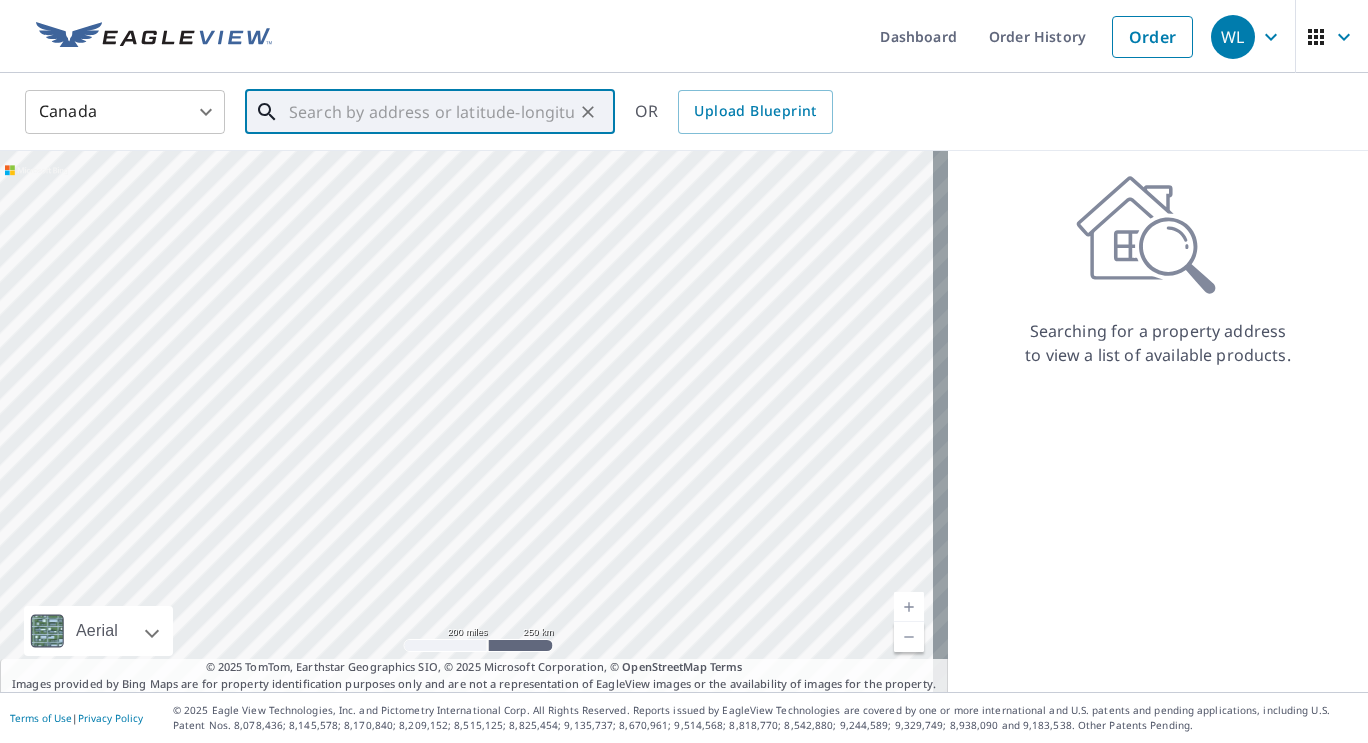click at bounding box center [431, 112] 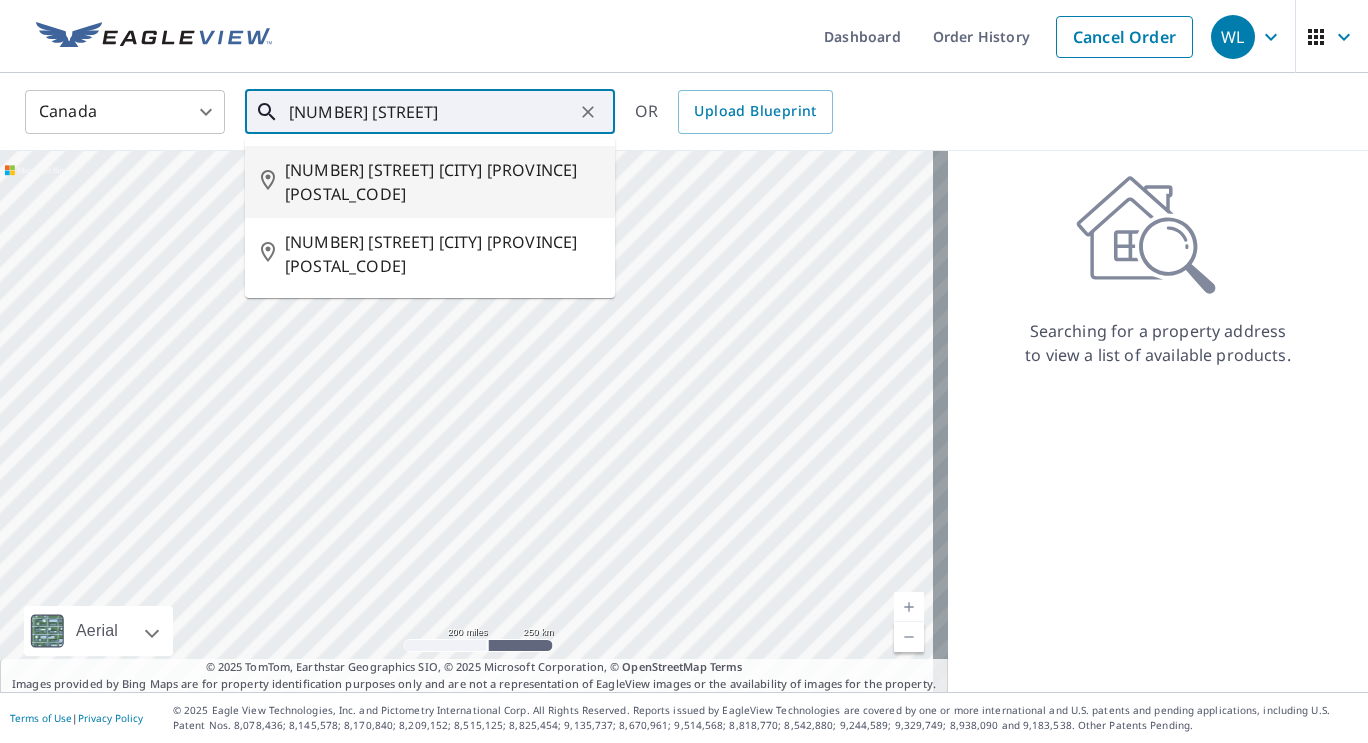 click on "[NUMBER] [STREET] [CITY] [PROVINCE] [POSTAL_CODE]" at bounding box center [442, 182] 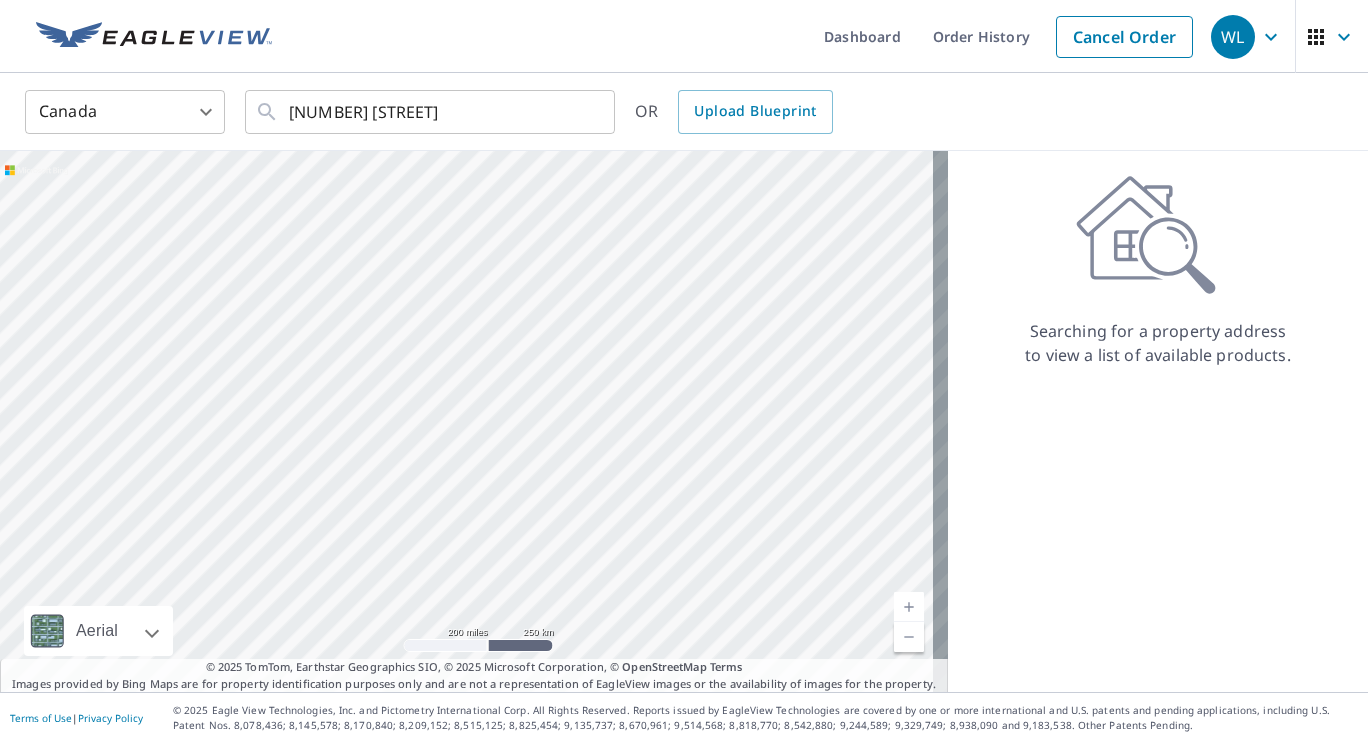type on "[NUMBER] [STREET] [CITY] [PROVINCE] [POSTAL_CODE]" 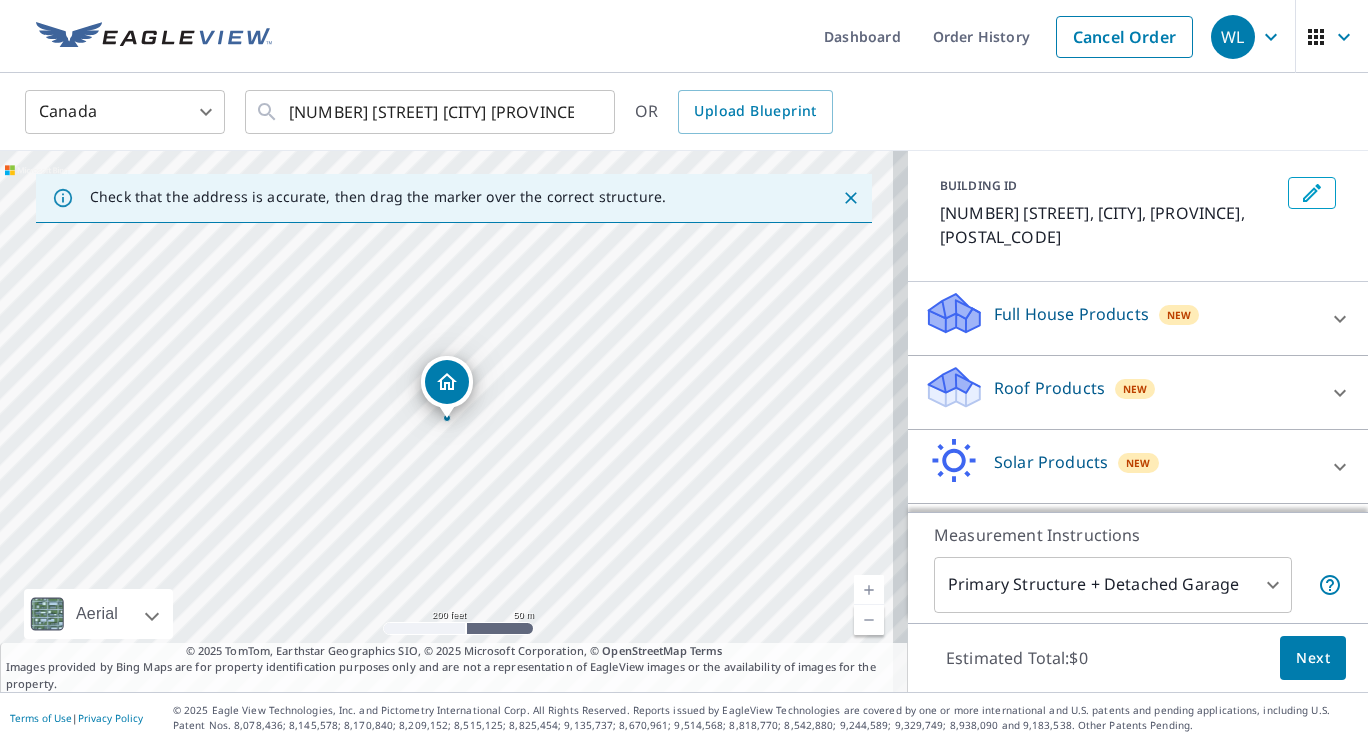 scroll, scrollTop: 166, scrollLeft: 0, axis: vertical 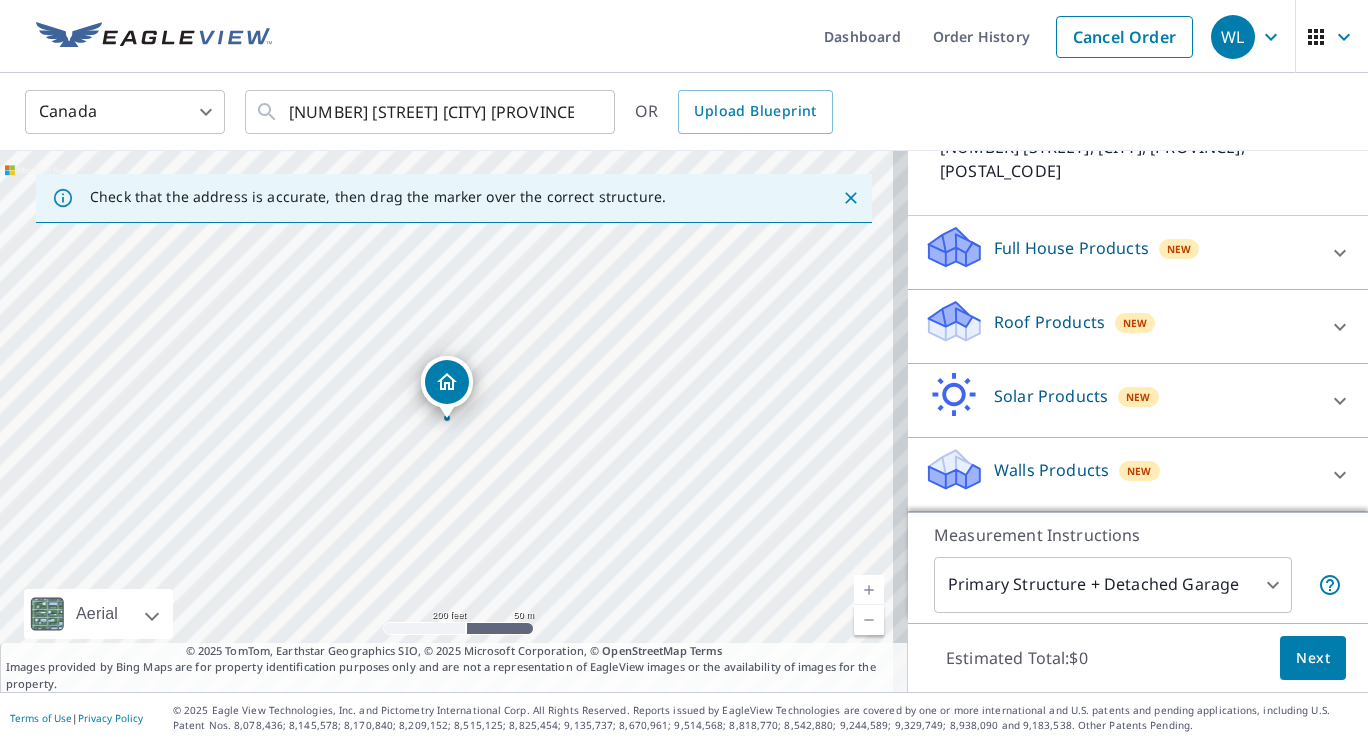 click on "Roof Products New" at bounding box center (1120, 326) 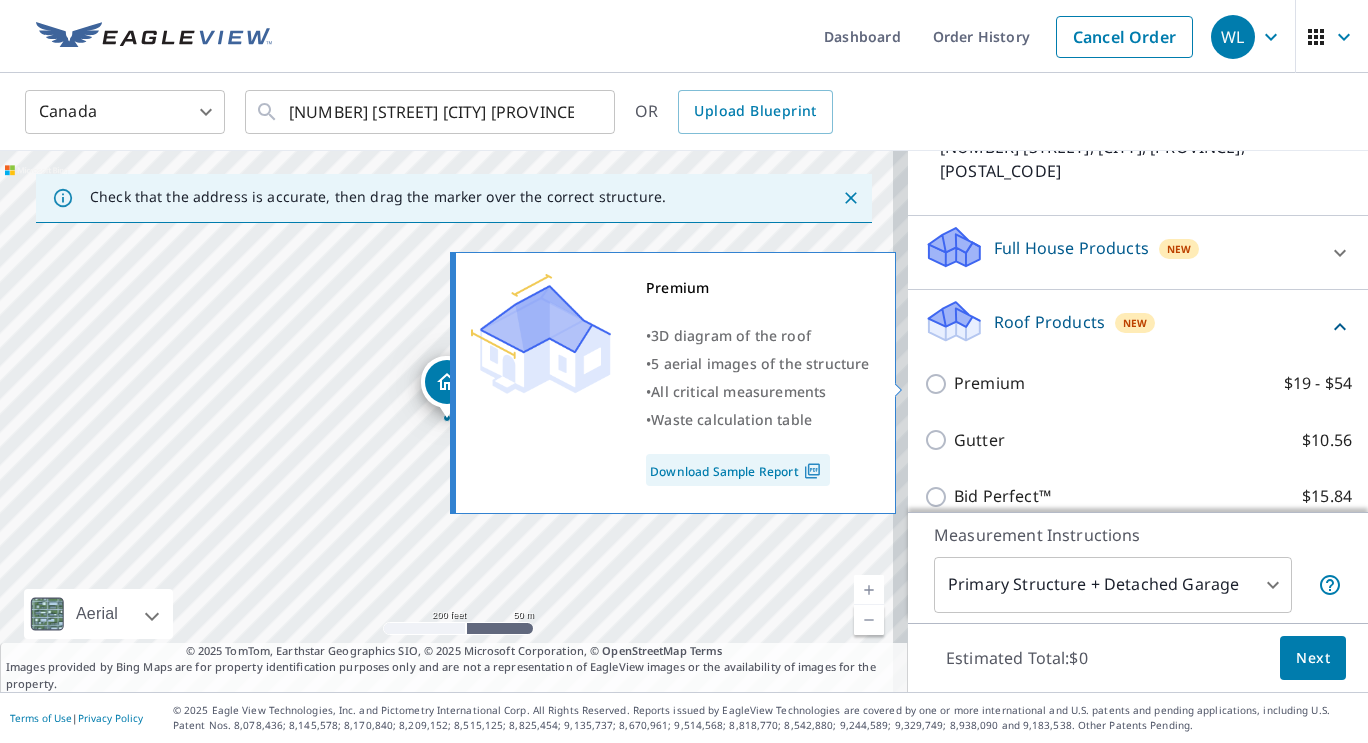 click on "[PRICE] - [PRICE]" at bounding box center [939, 384] 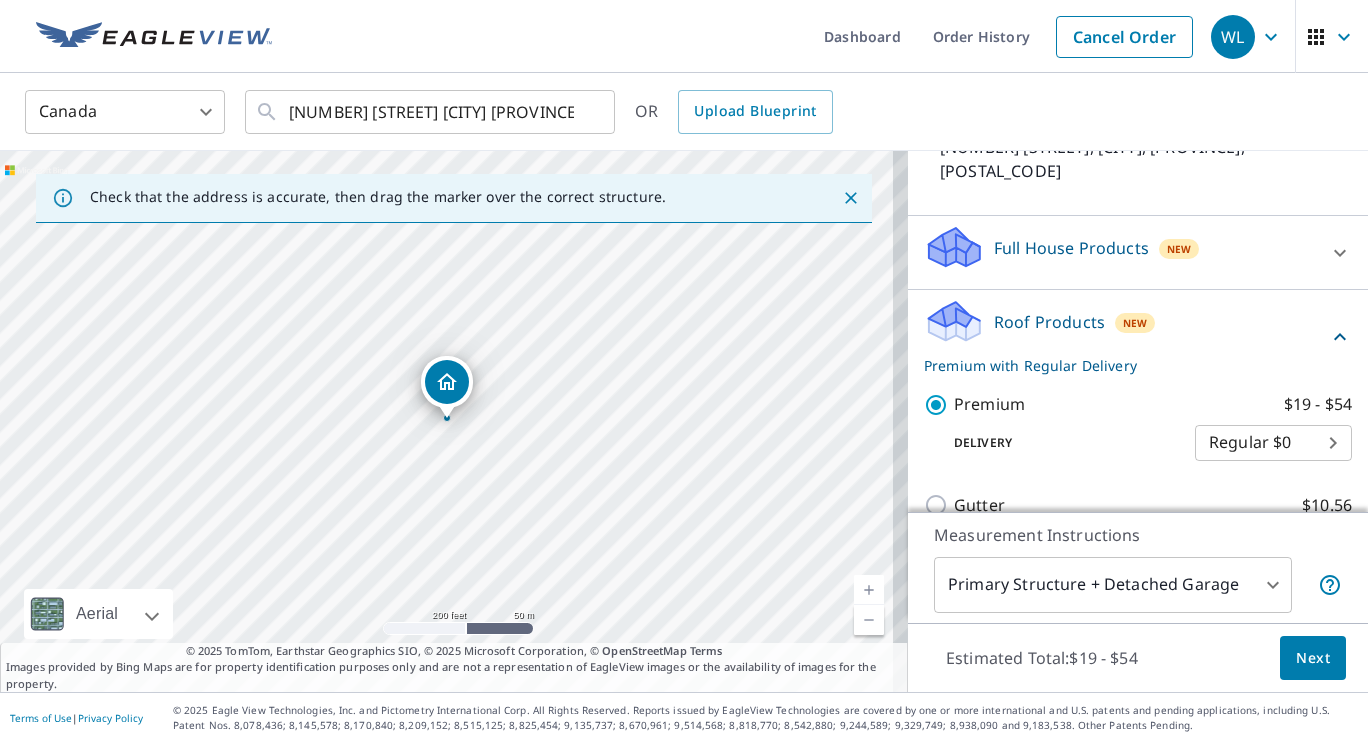click on "Next" at bounding box center [1313, 658] 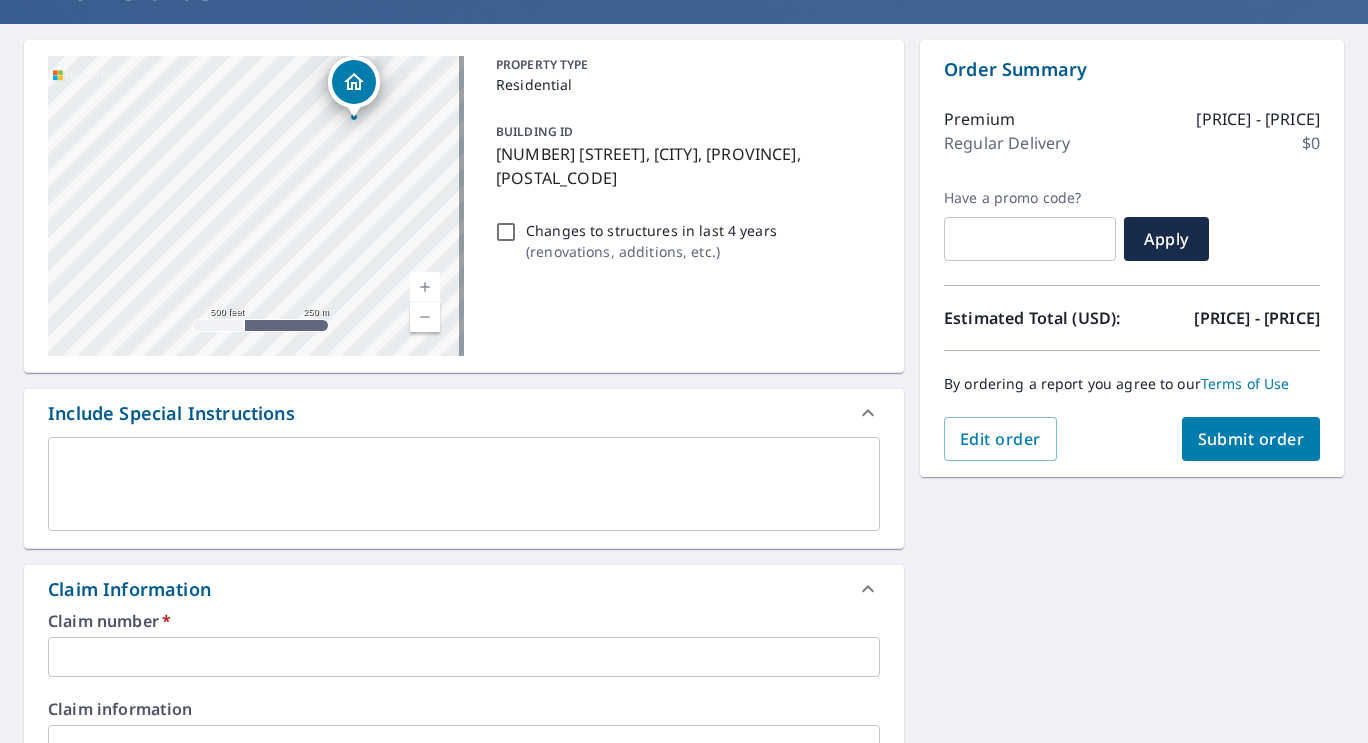 scroll, scrollTop: 400, scrollLeft: 0, axis: vertical 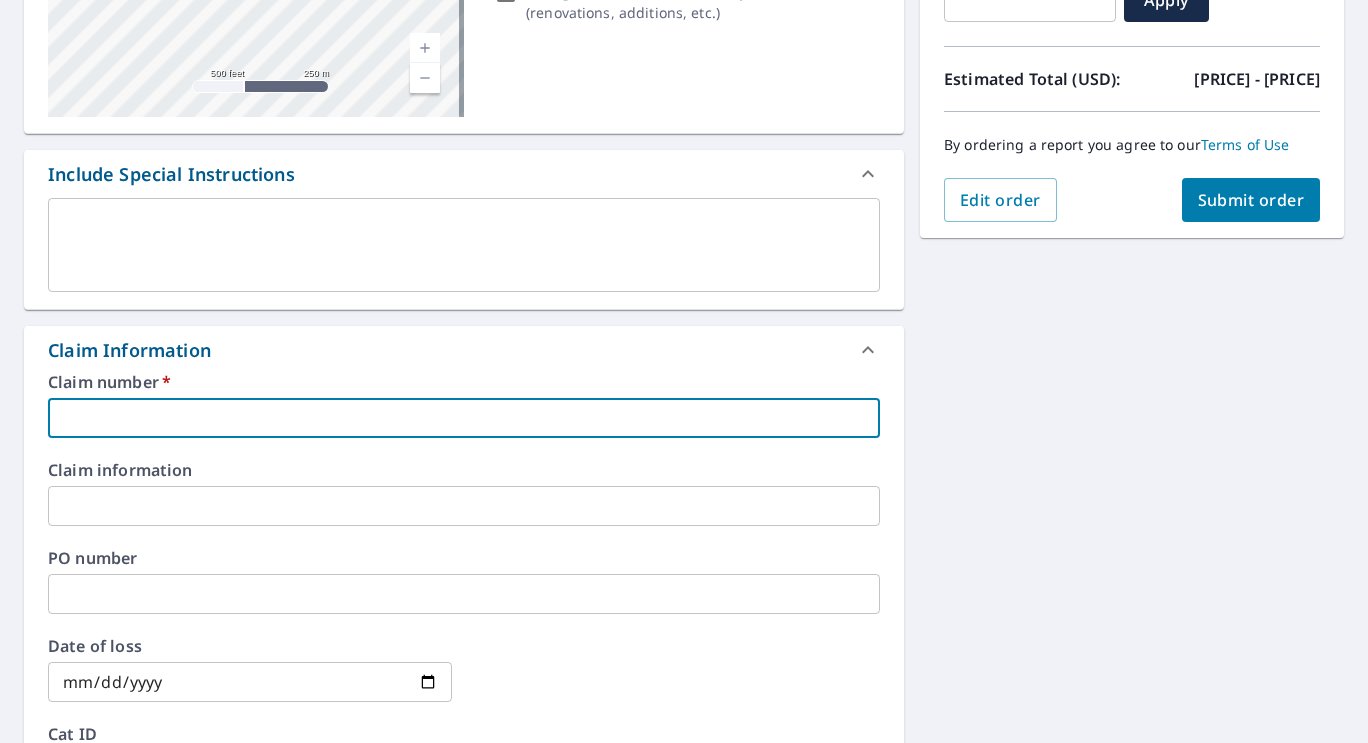click at bounding box center [464, 418] 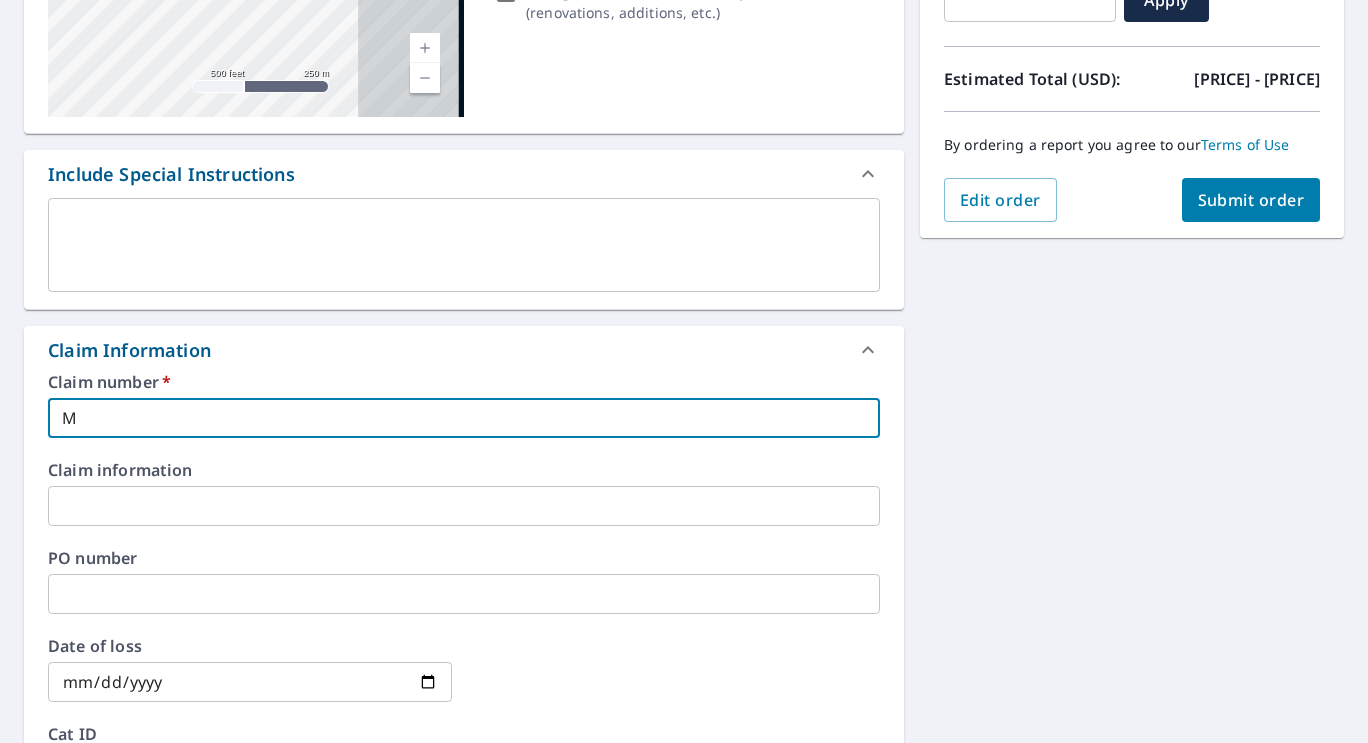 type on "Me" 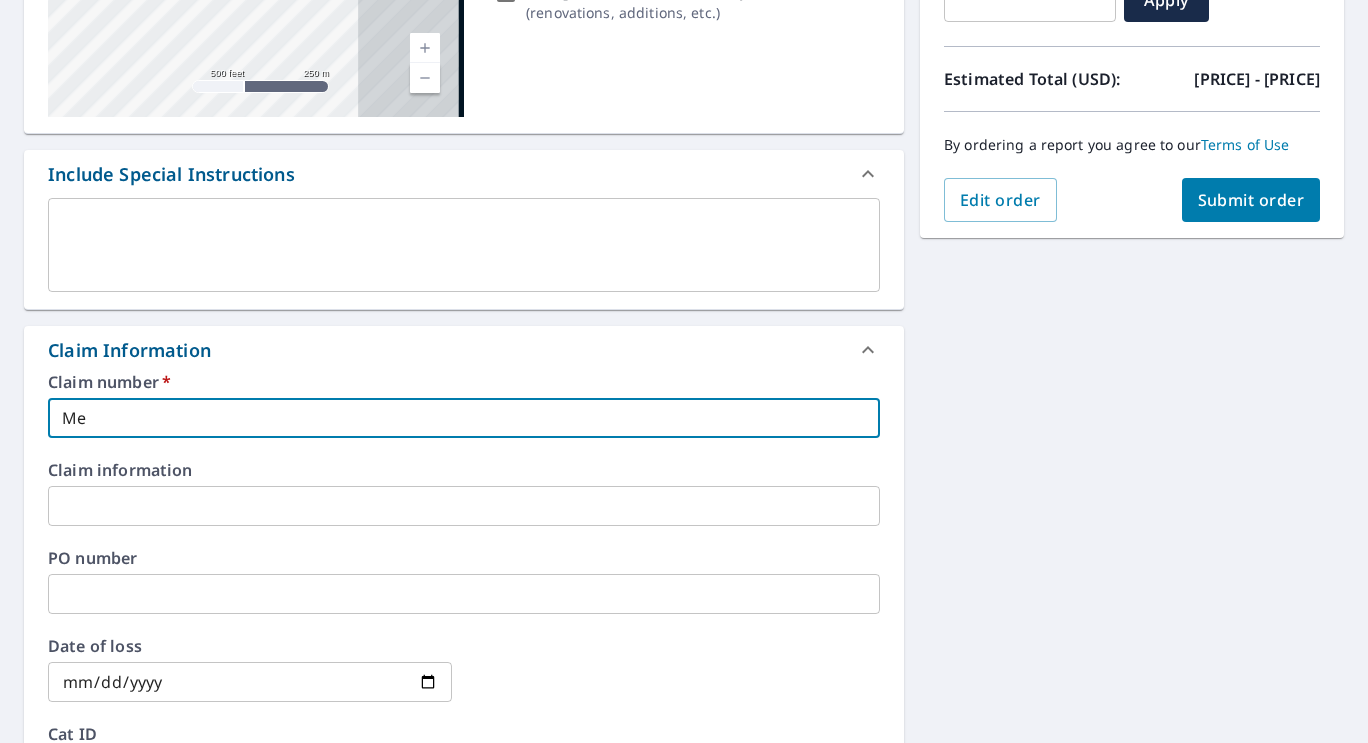 checkbox on "true" 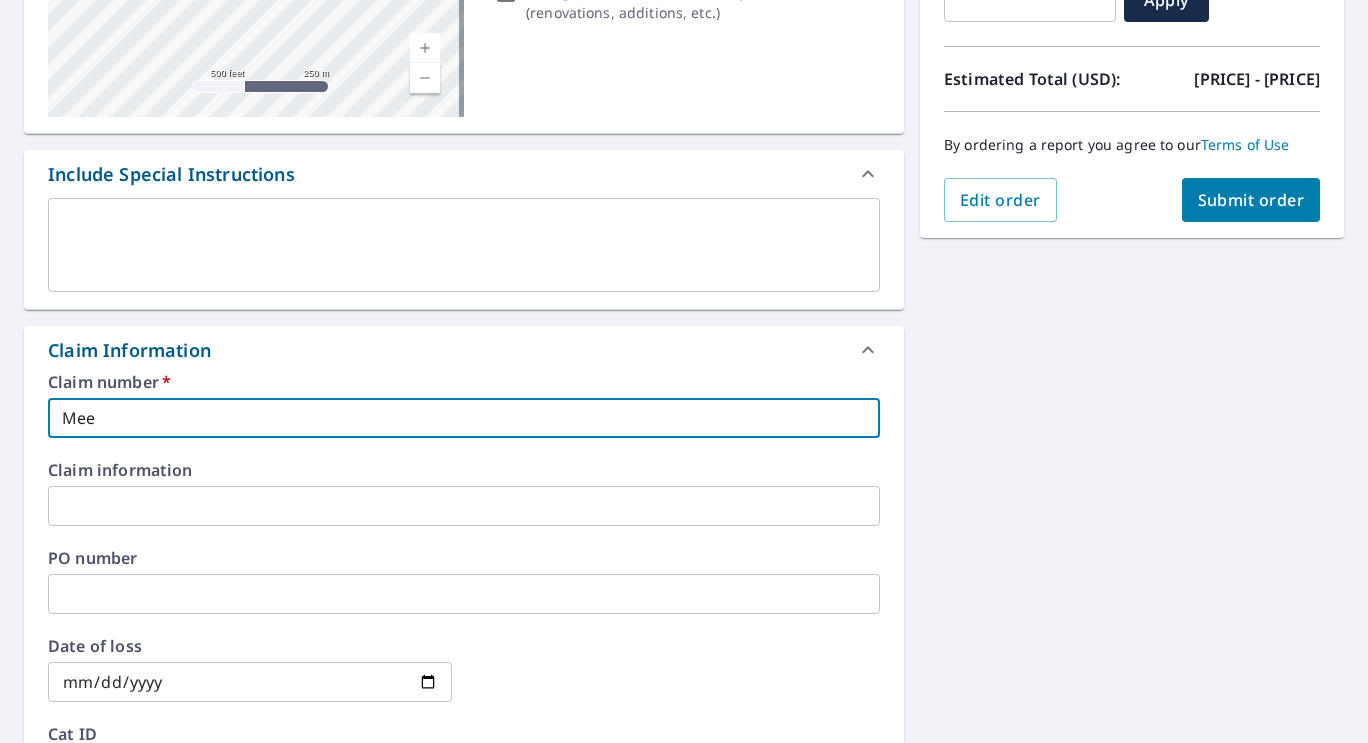 type on "Meer" 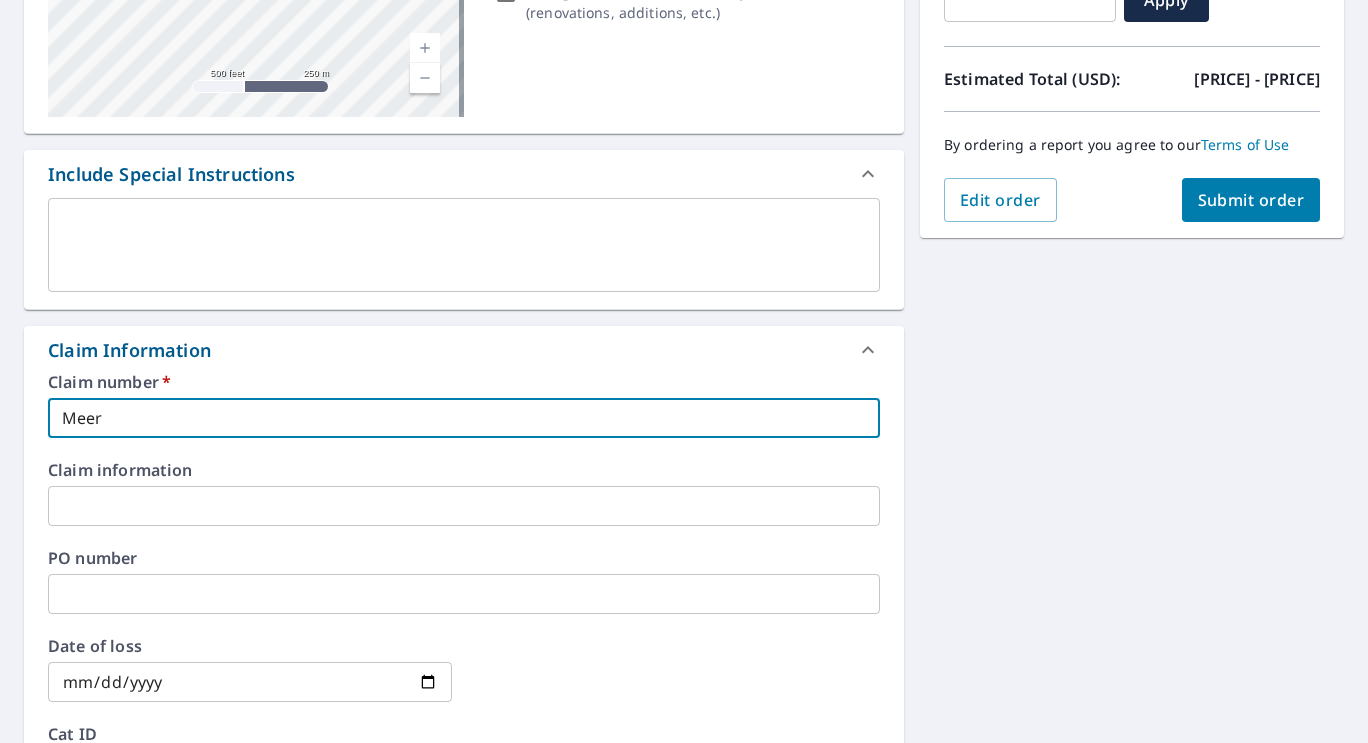 type on "[NAME]" 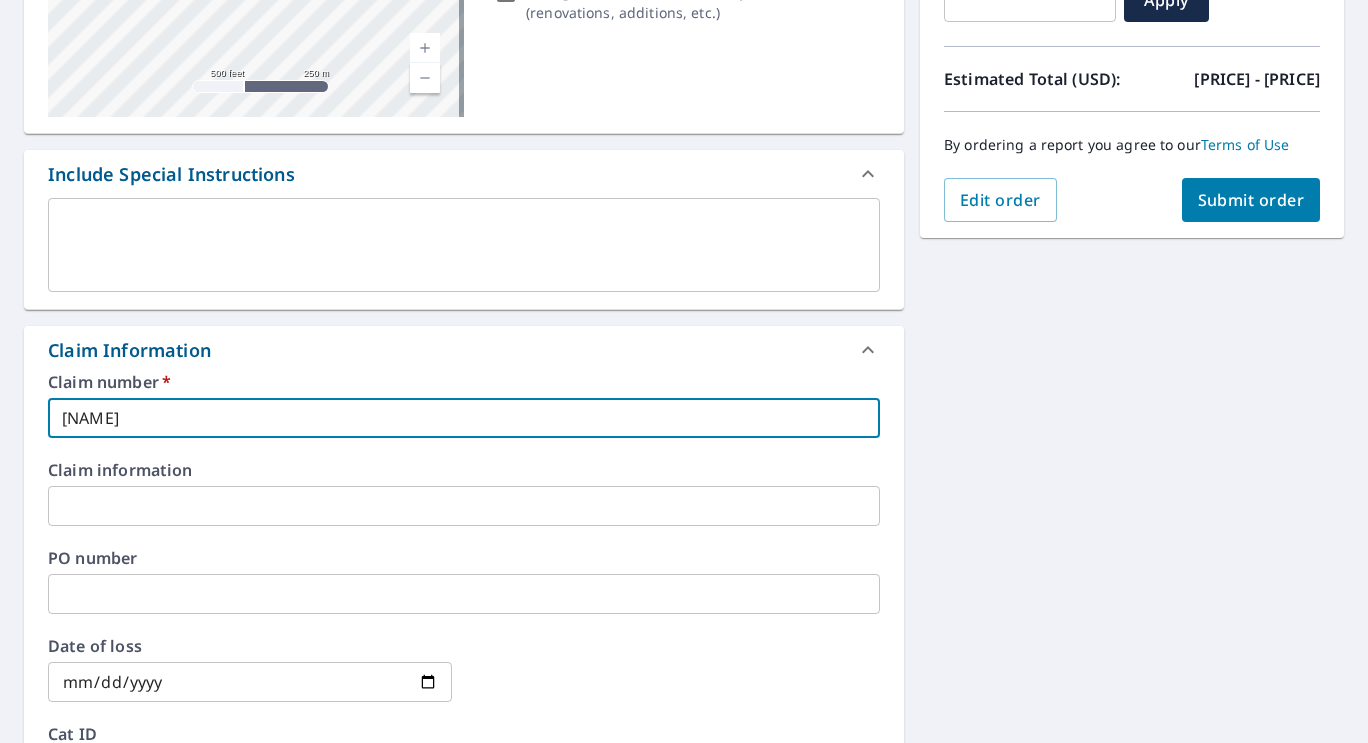type on "Meerka" 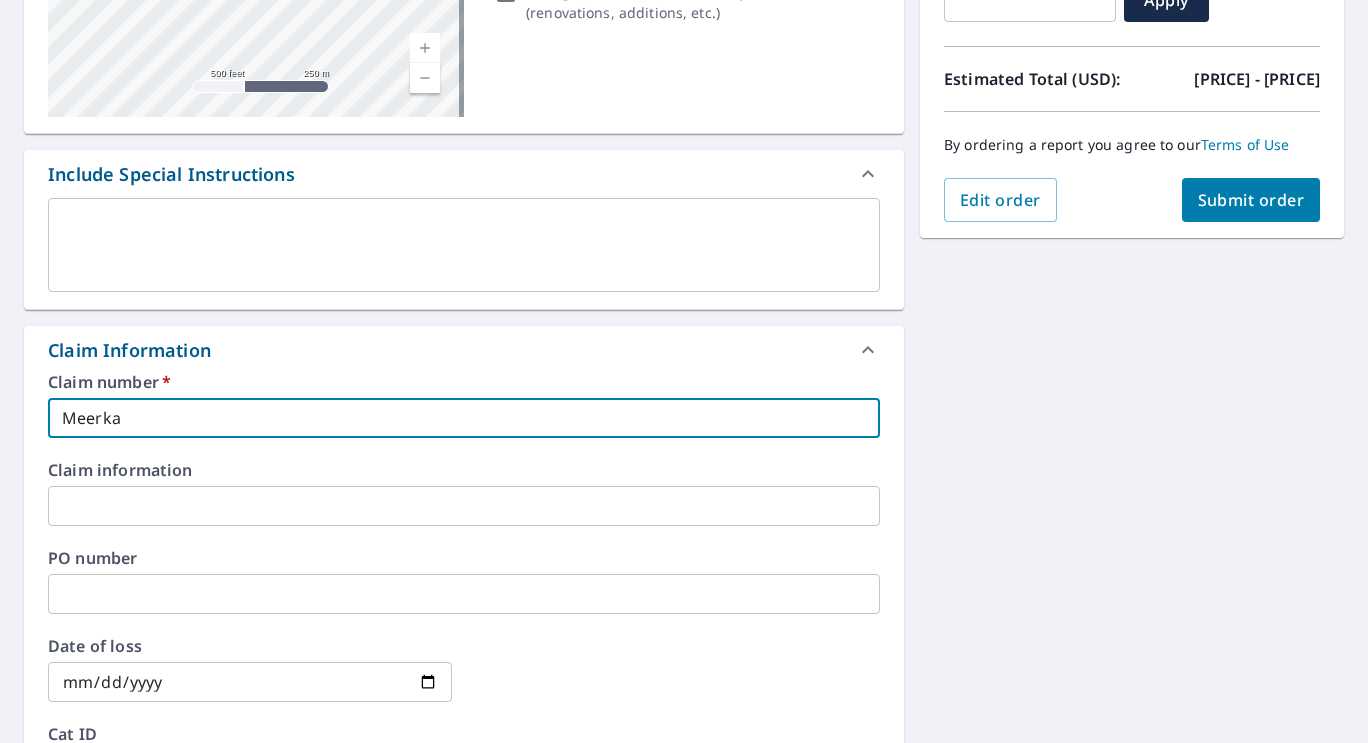 checkbox on "true" 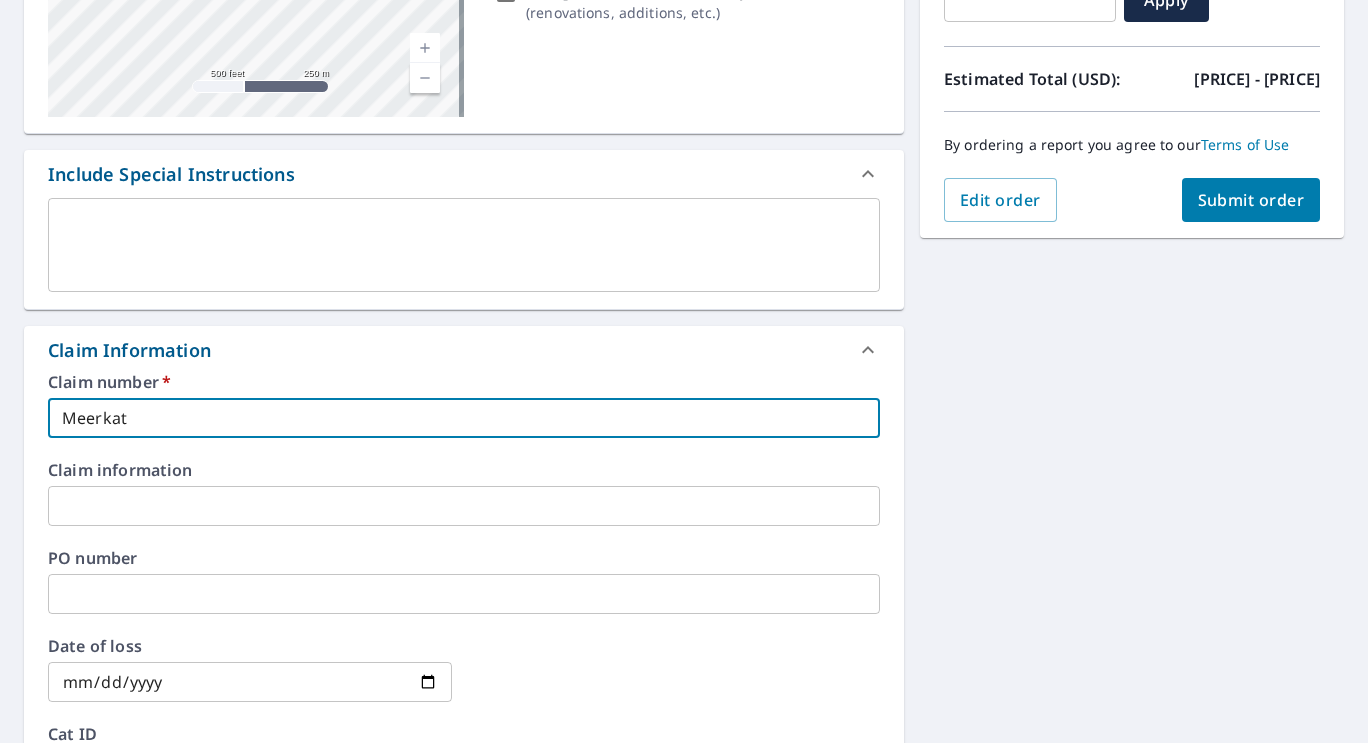 type on "Meerkat_" 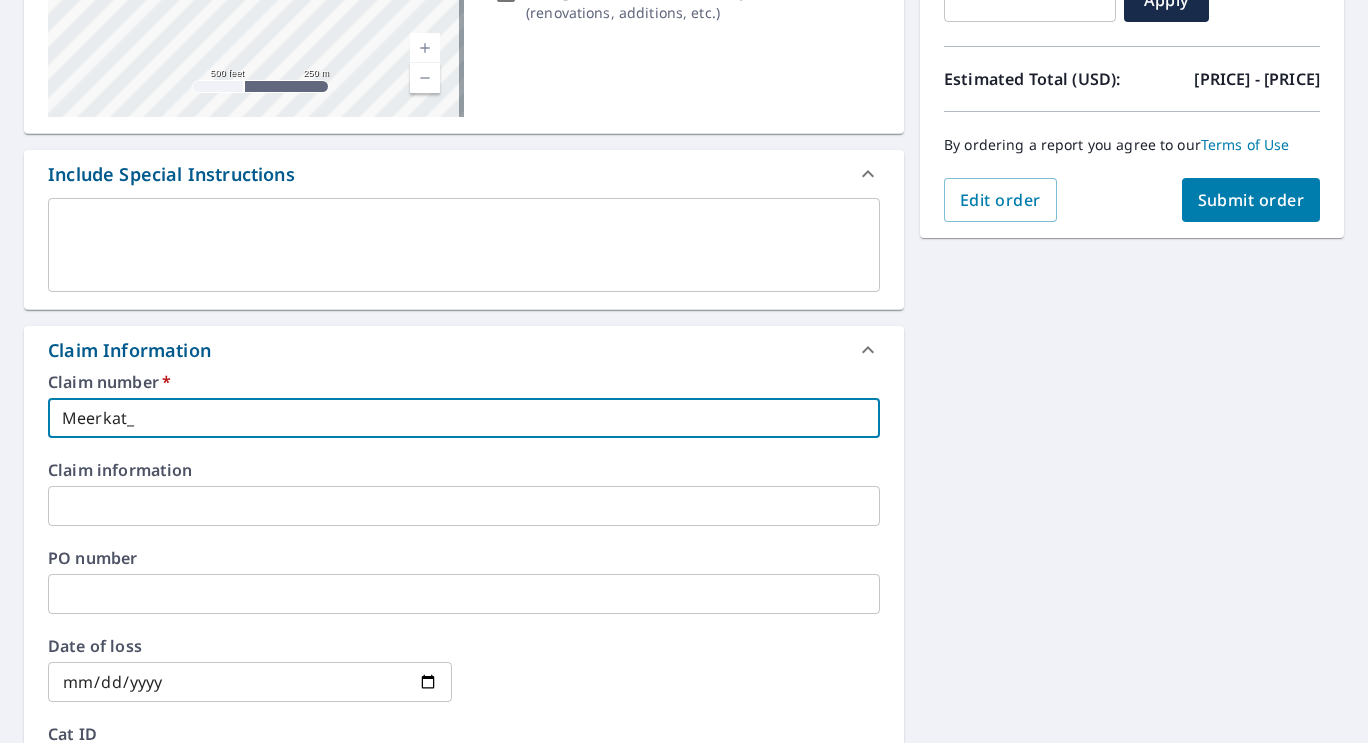 type on "[NAME]" 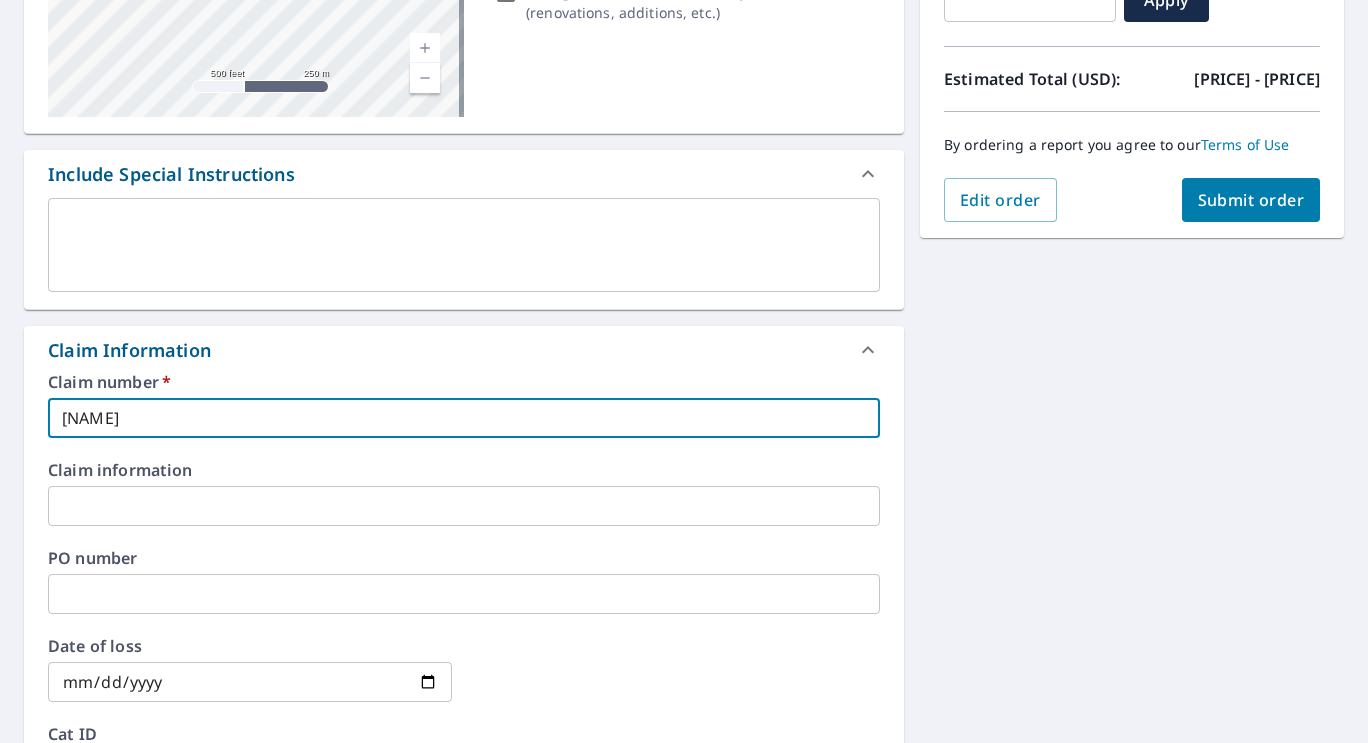 type on "[NAME]" 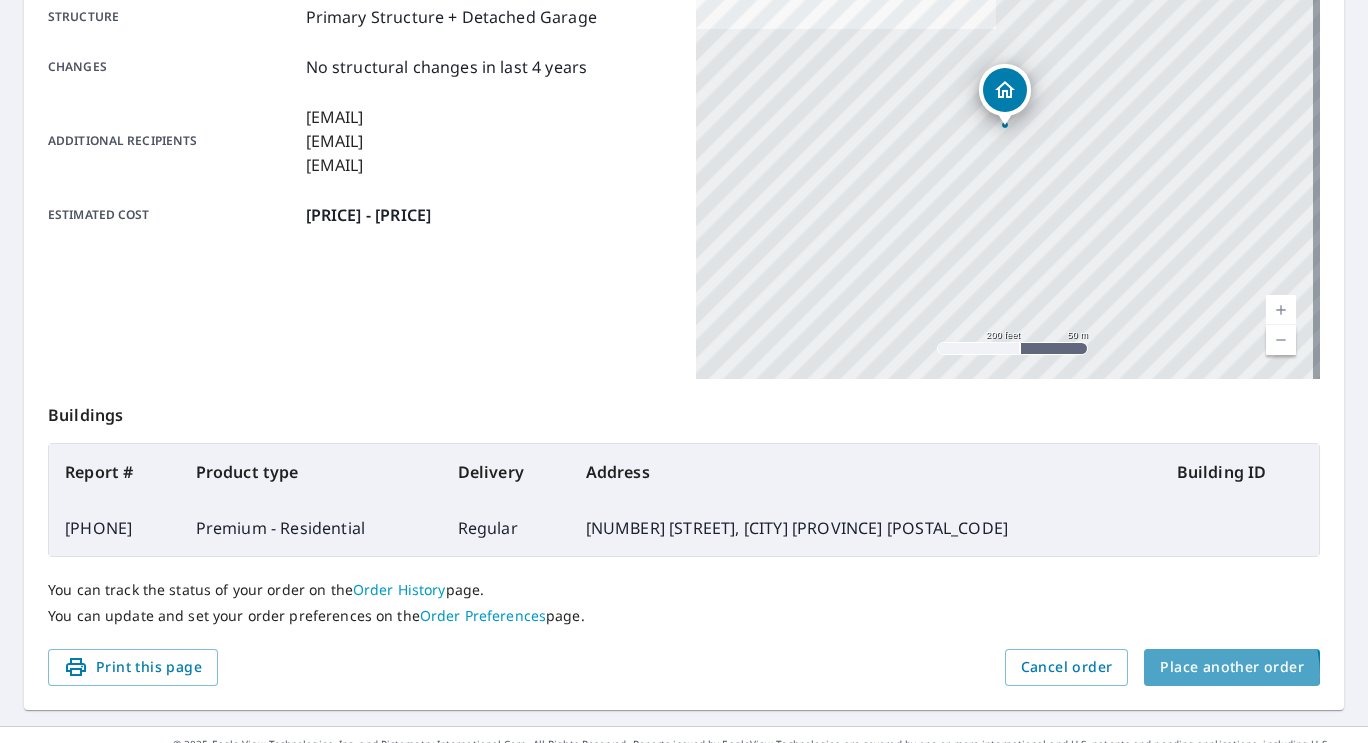 click on "Place another order" at bounding box center (1232, 667) 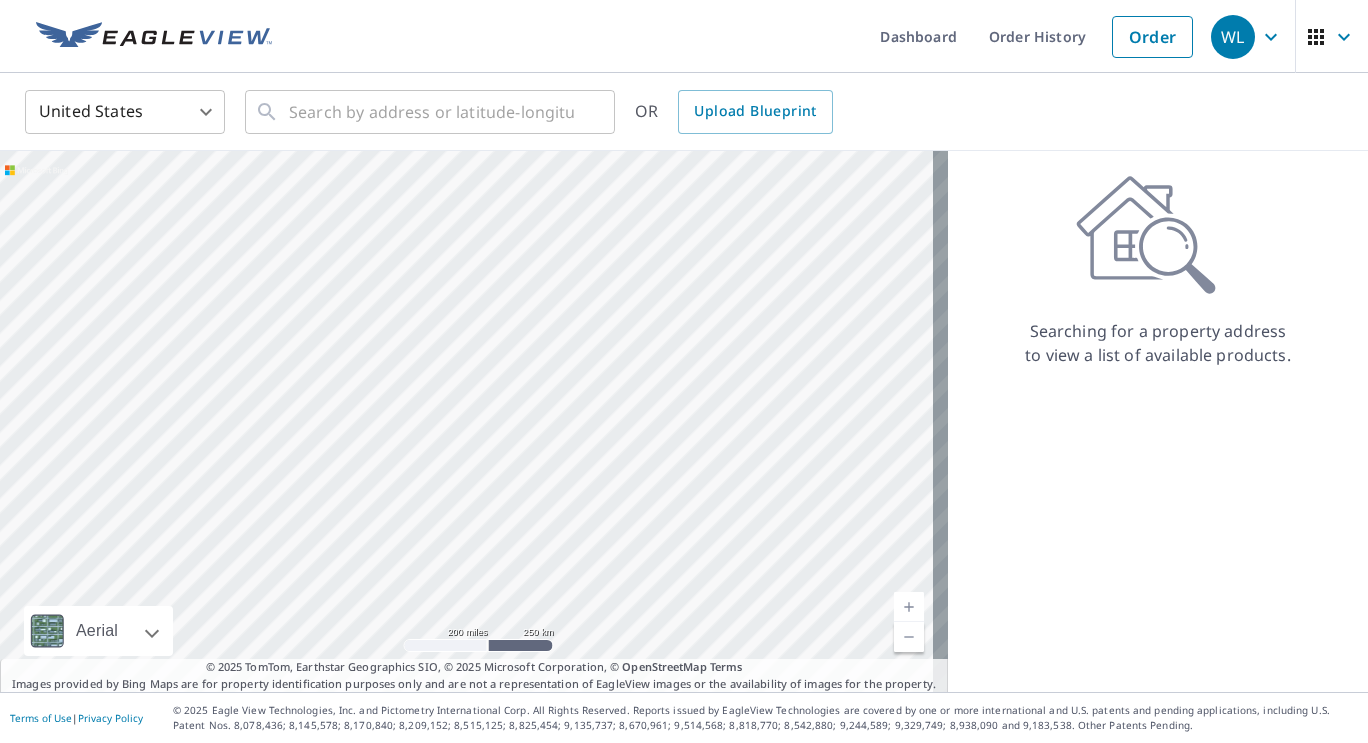 click on "[DATE]" at bounding box center [684, 371] 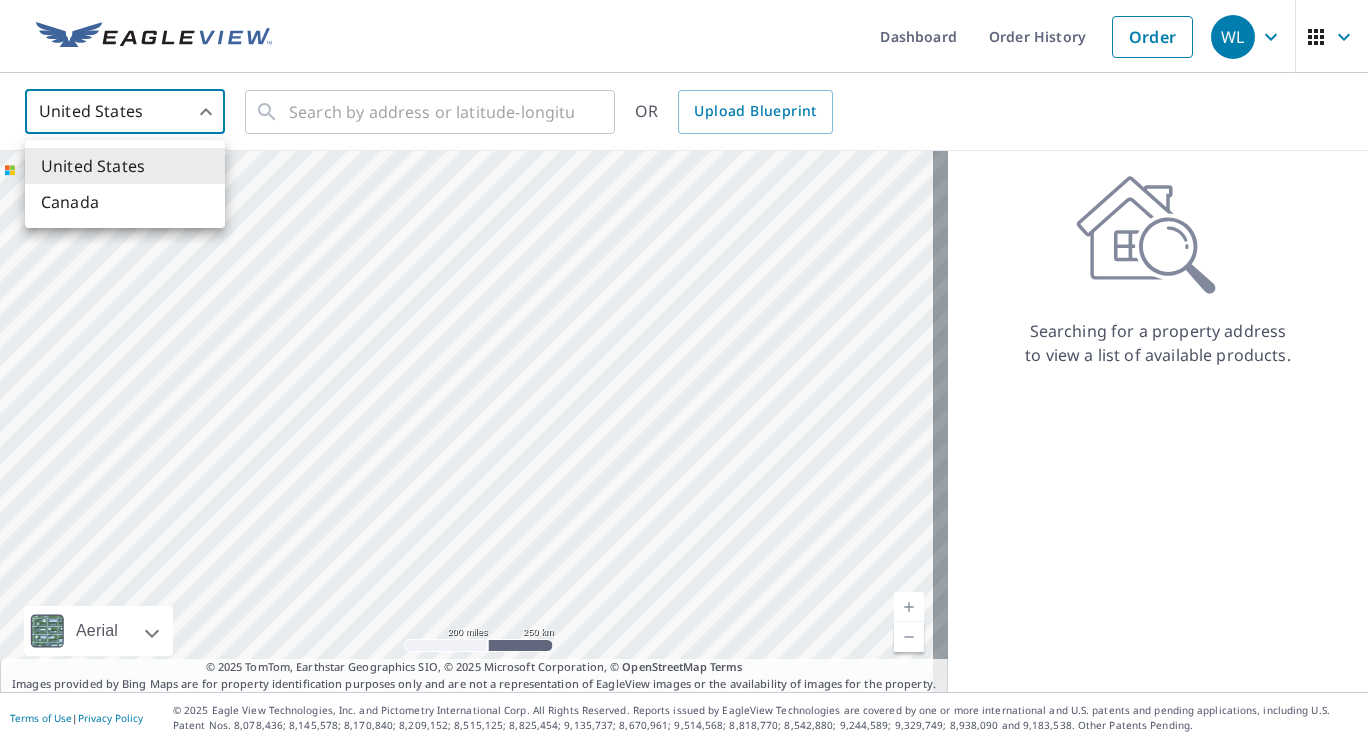 click on "Canada" at bounding box center [125, 202] 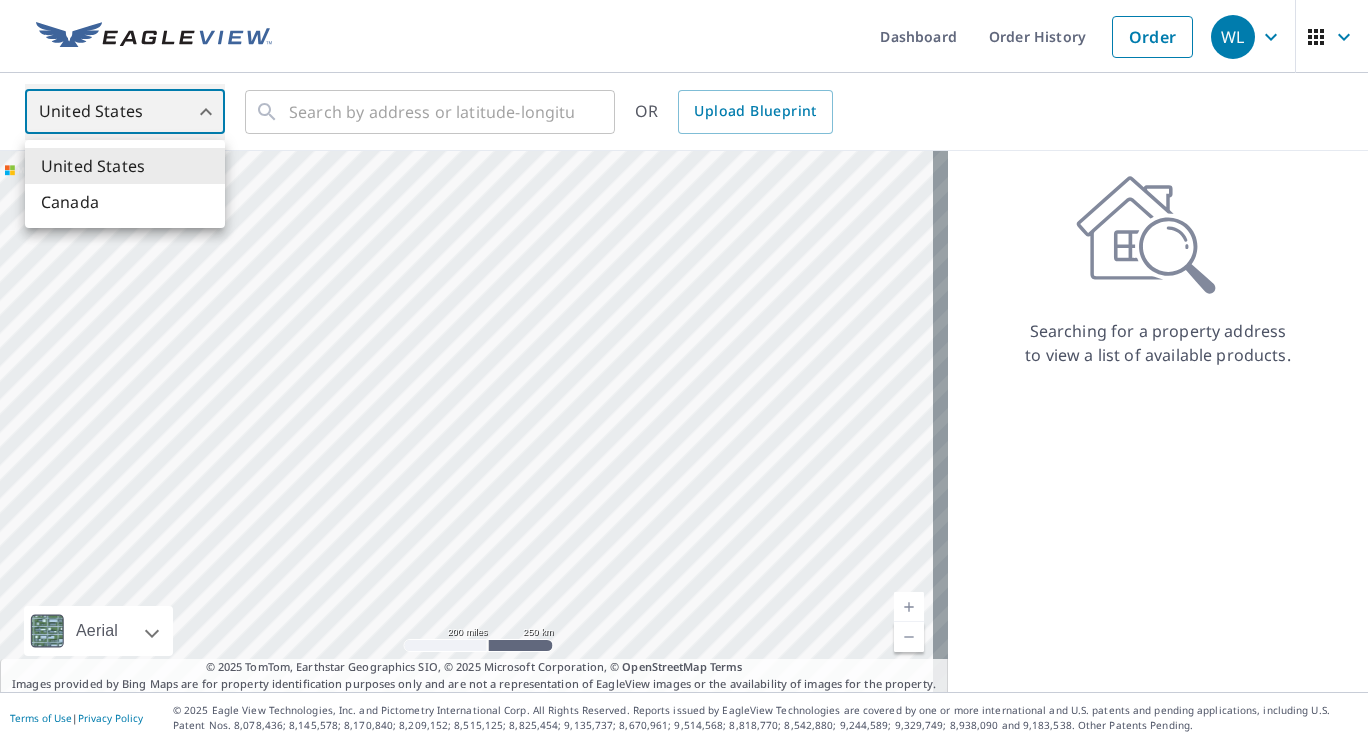type on "CA" 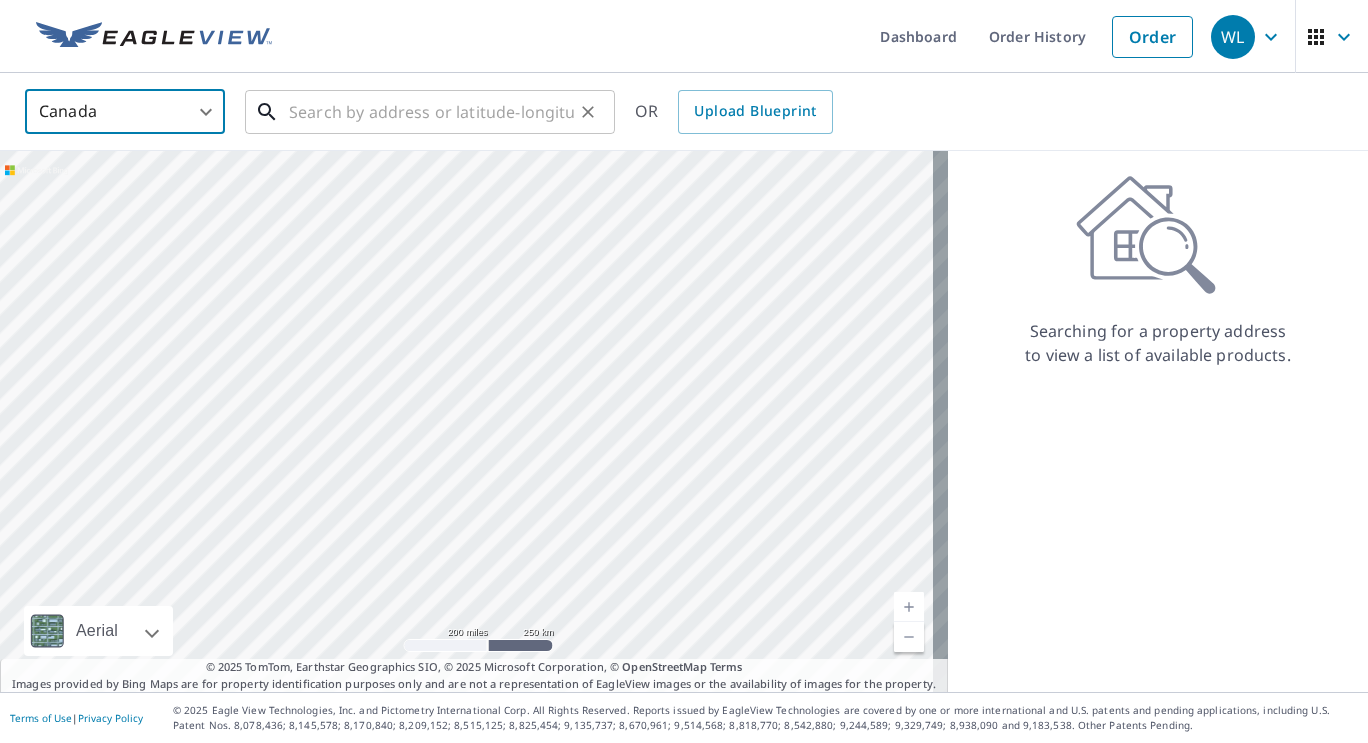 click at bounding box center [431, 112] 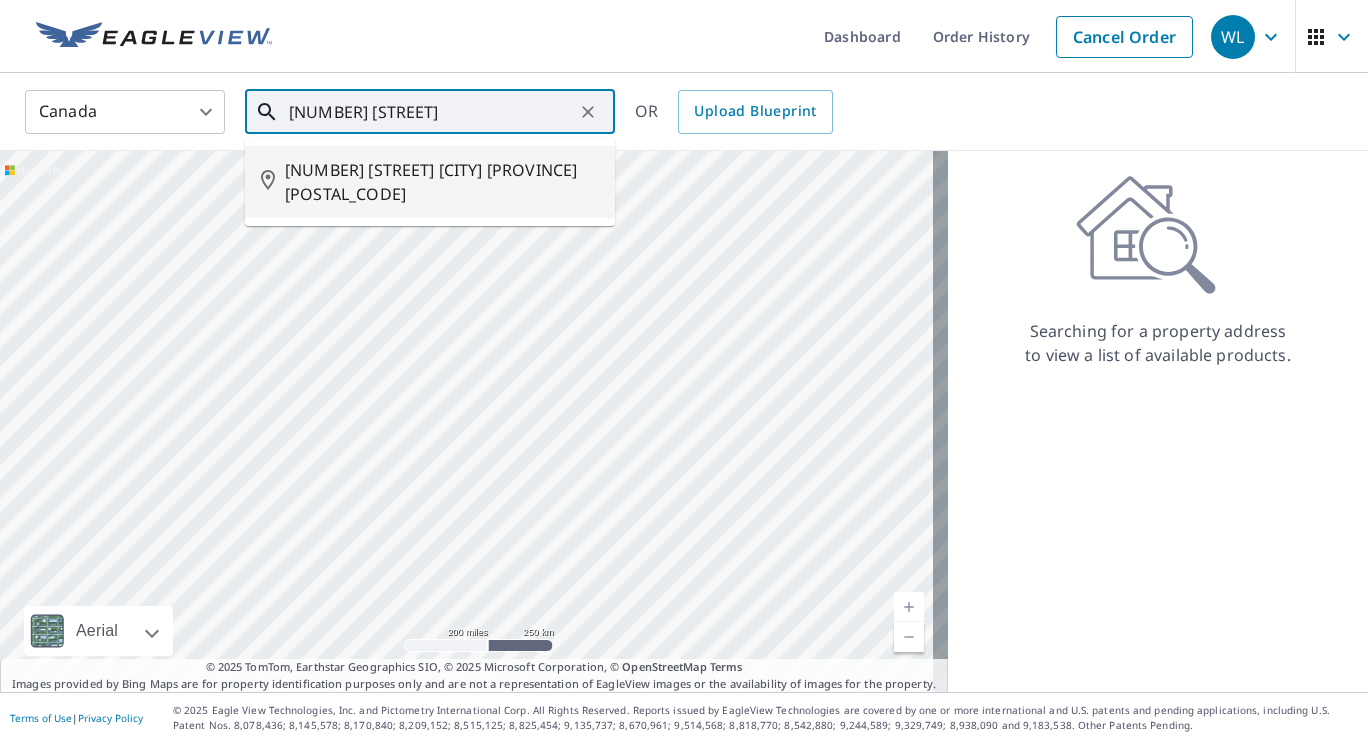 click on "[NUMBER] [STREET] [CITY] [PROVINCE] [POSTAL_CODE]" at bounding box center [442, 182] 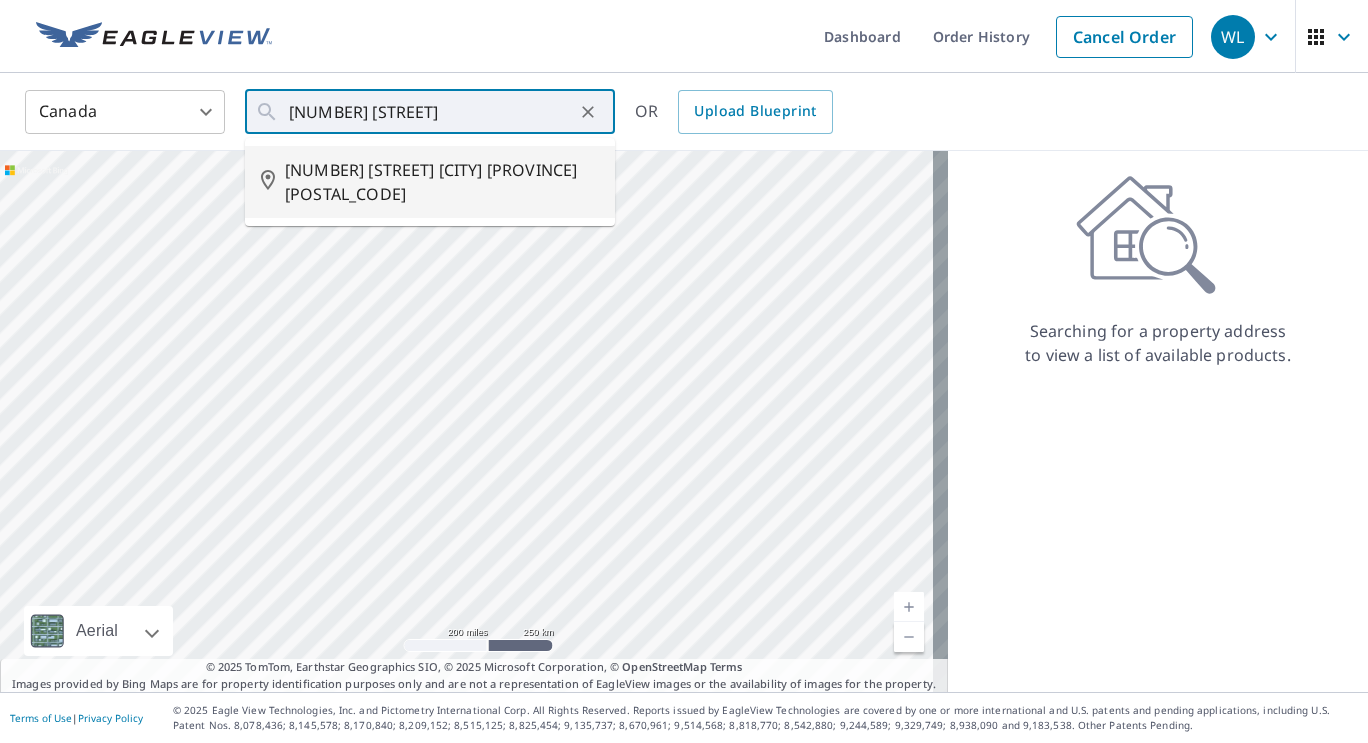 type on "[NUMBER] [STREET] [CITY] [PROVINCE] [POSTAL_CODE]" 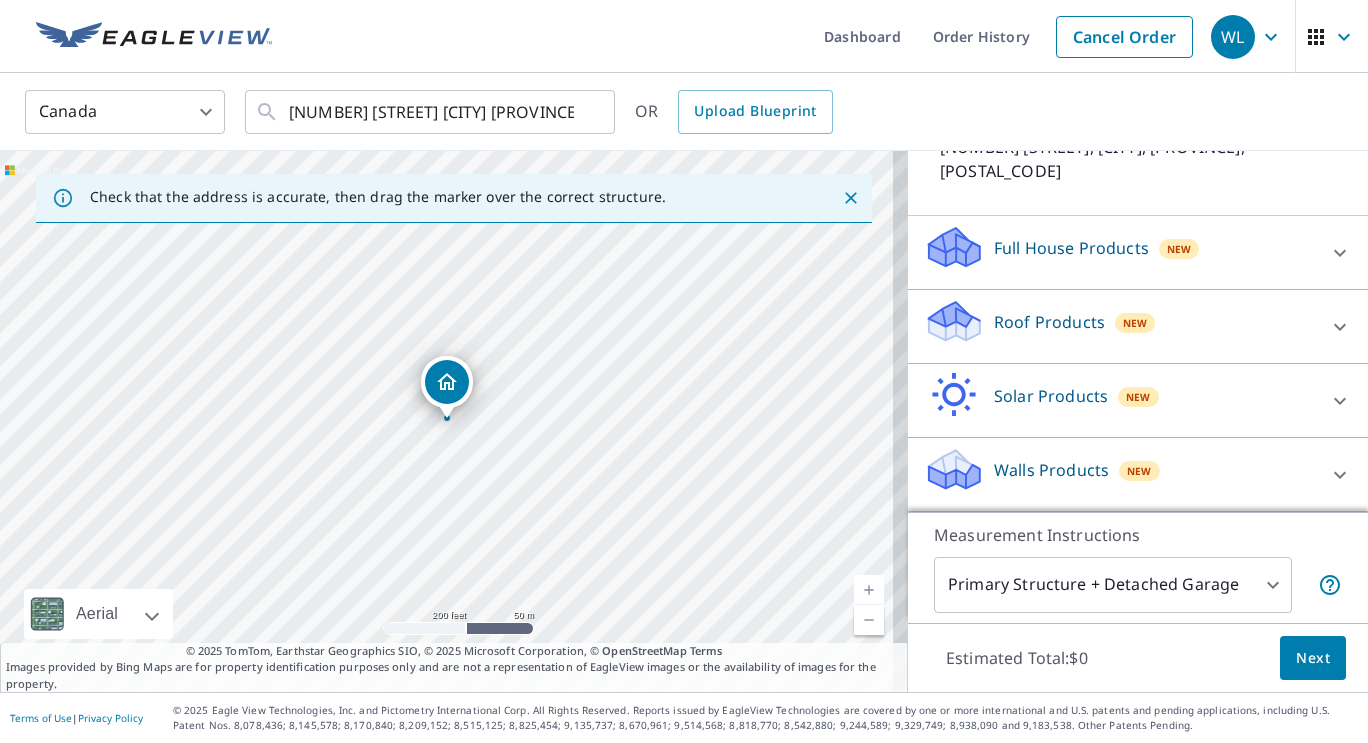 scroll, scrollTop: 166, scrollLeft: 0, axis: vertical 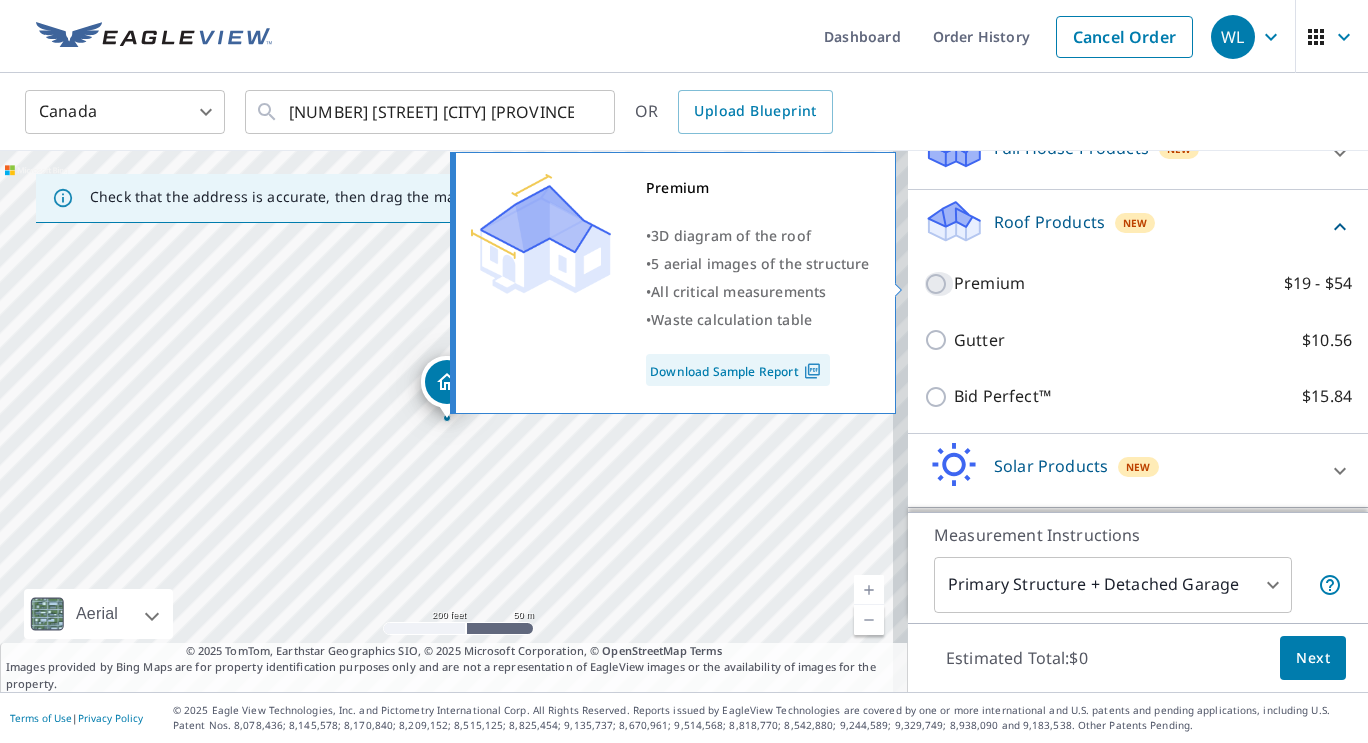 click on "[PRICE] - [PRICE]" at bounding box center (939, 284) 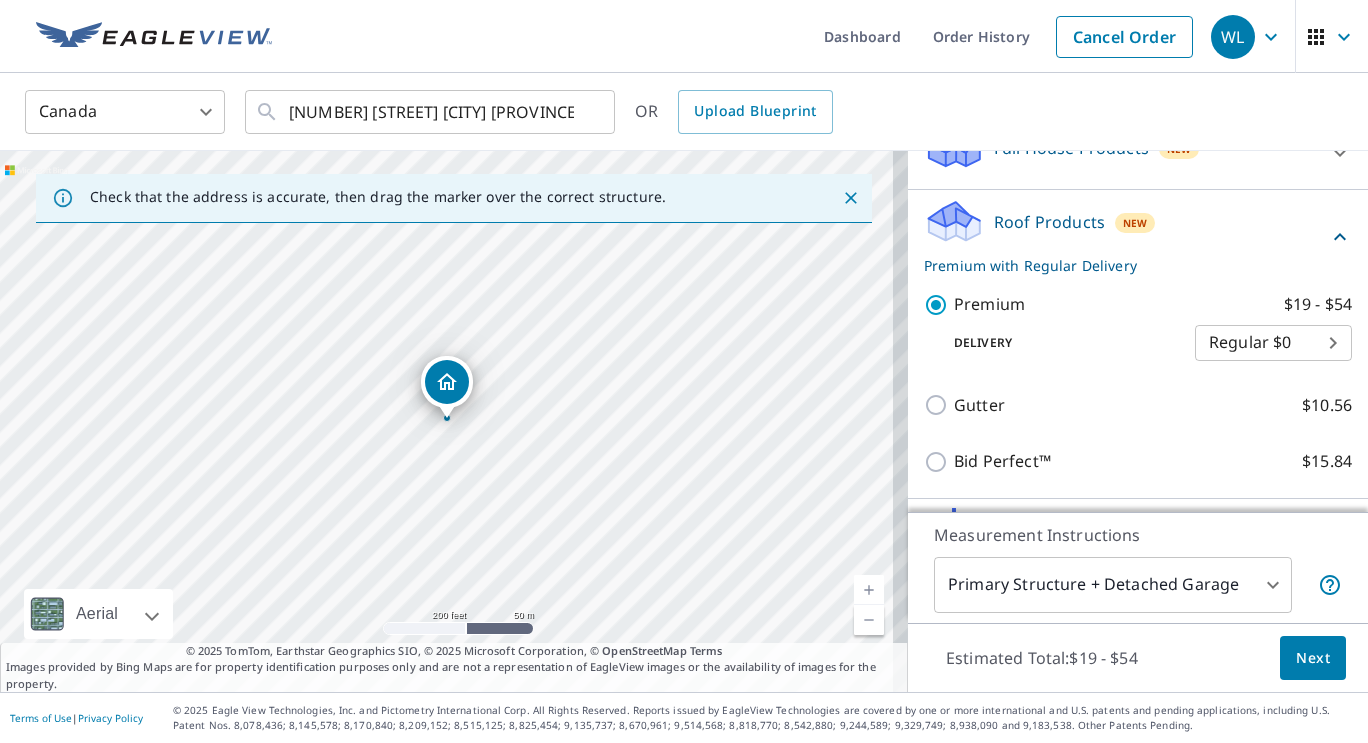click on "Next" at bounding box center (1313, 658) 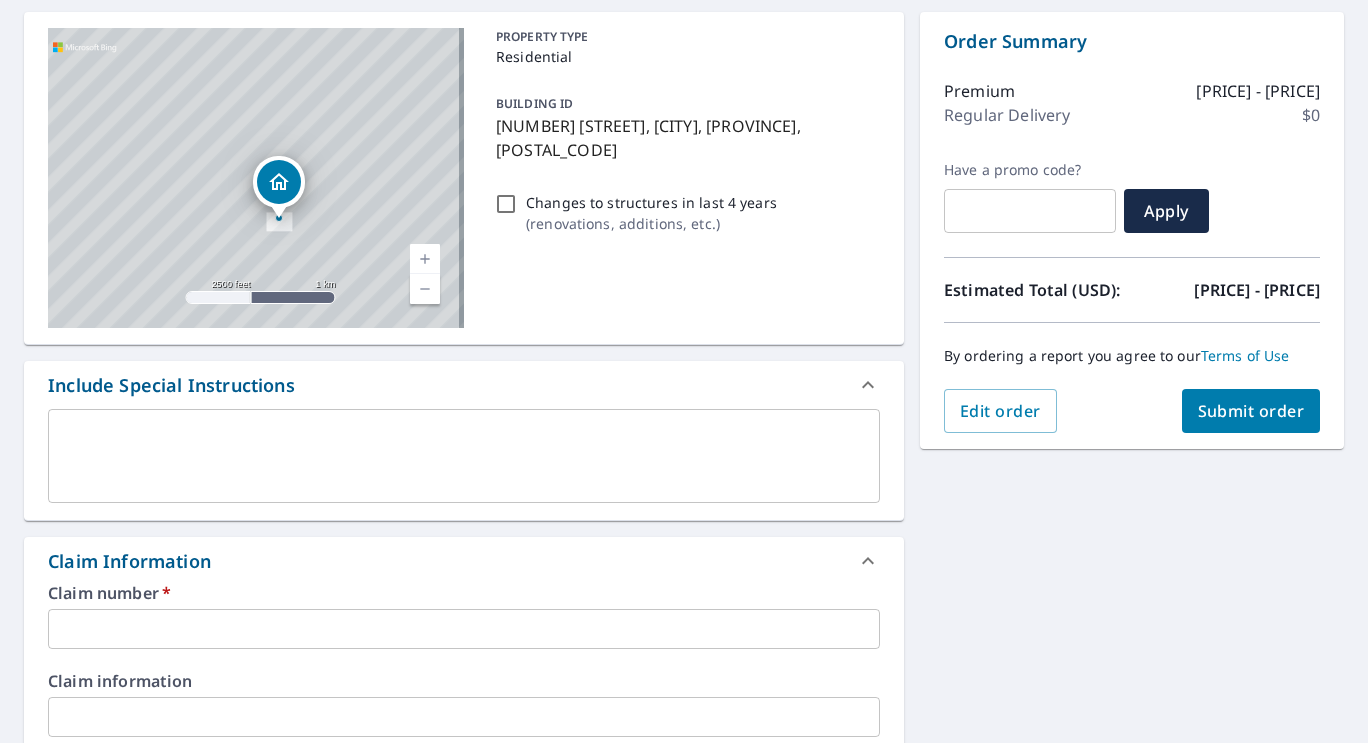 scroll, scrollTop: 300, scrollLeft: 0, axis: vertical 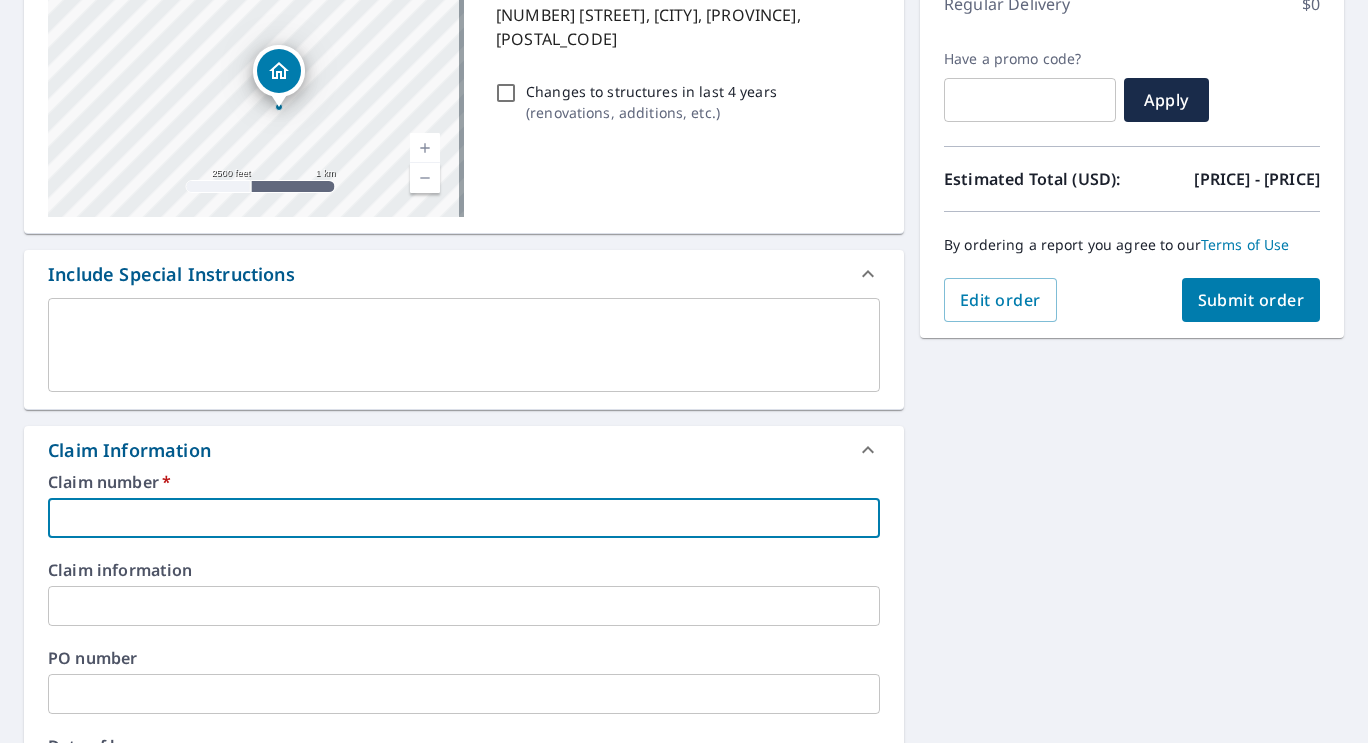 click at bounding box center [464, 518] 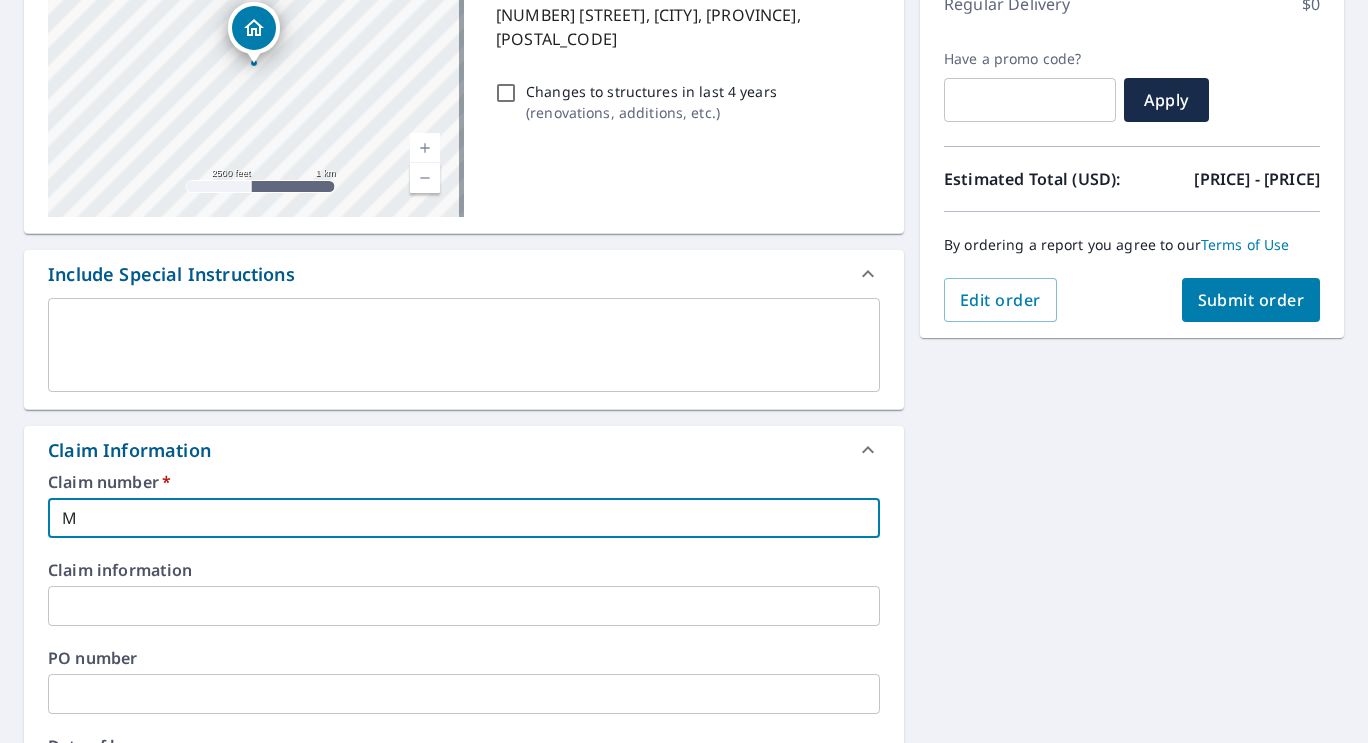 type on "Me" 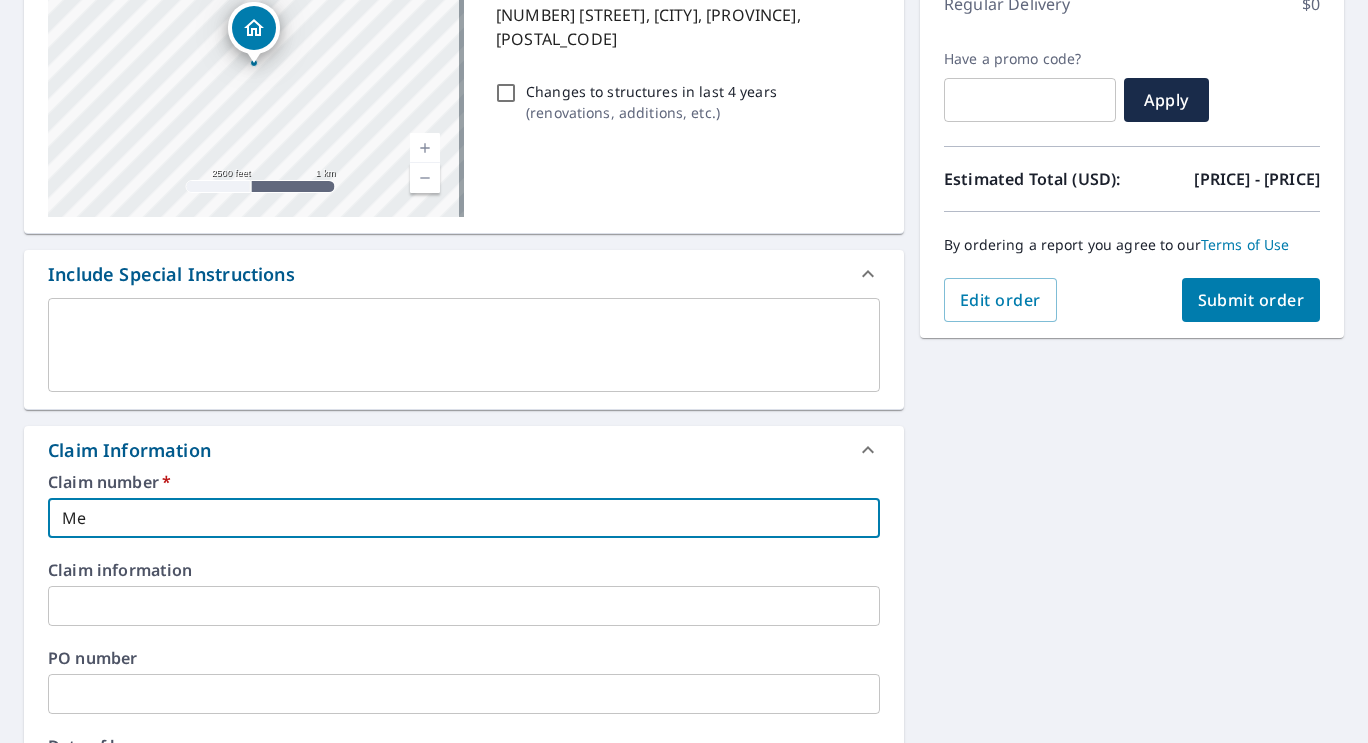 type on "Mee" 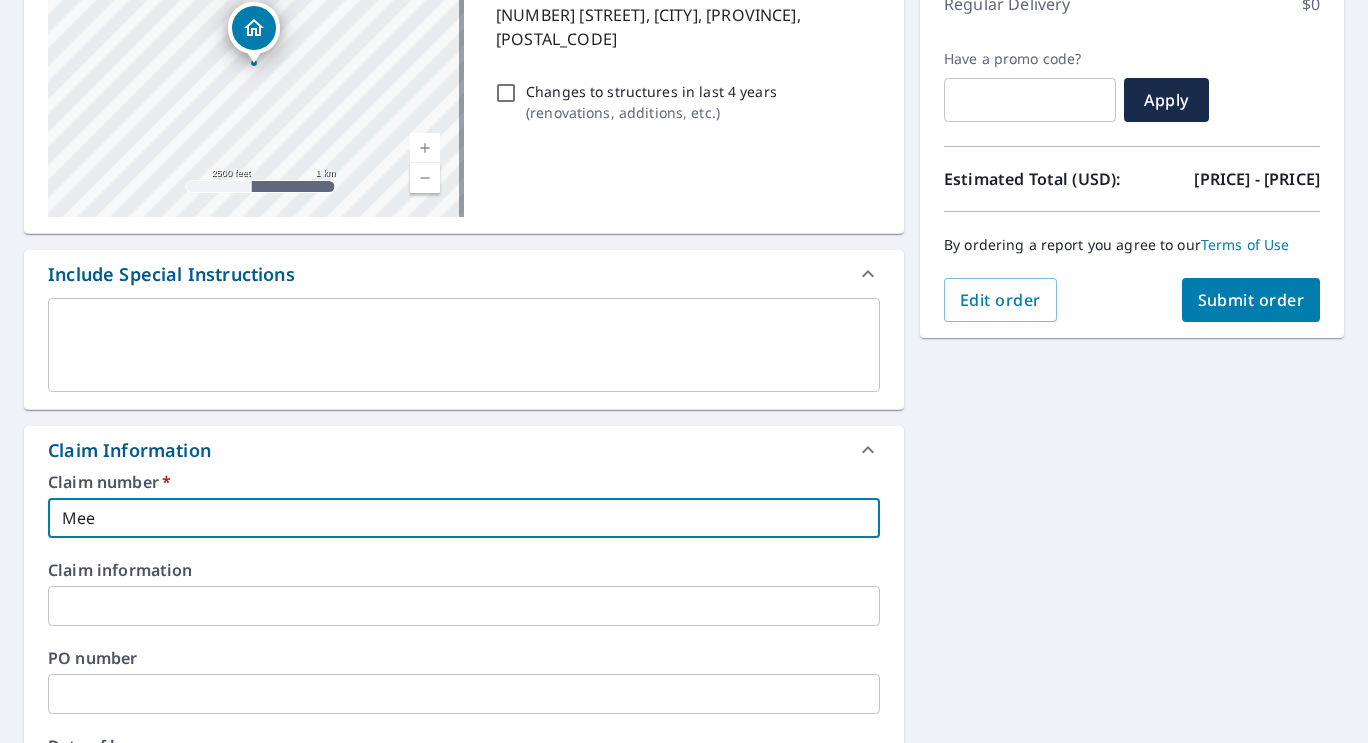 type on "Meer" 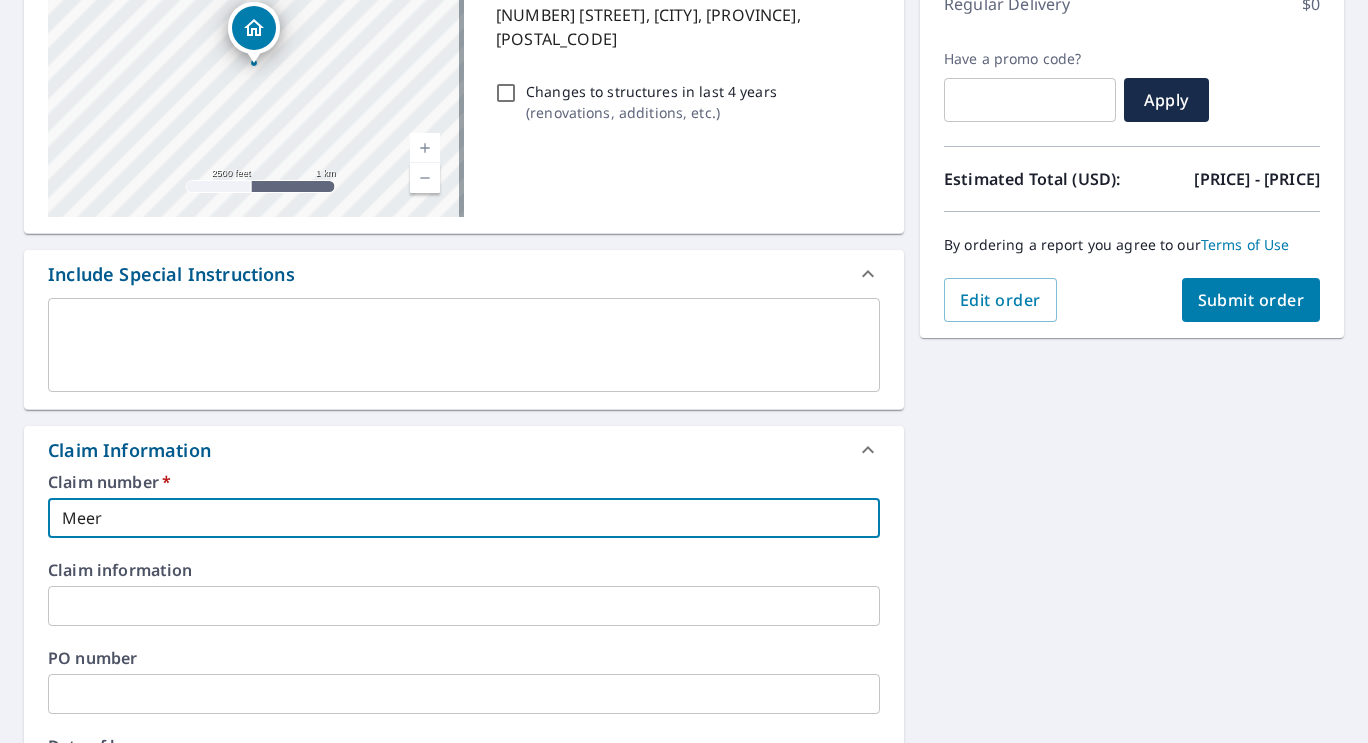 type on "[NAME]" 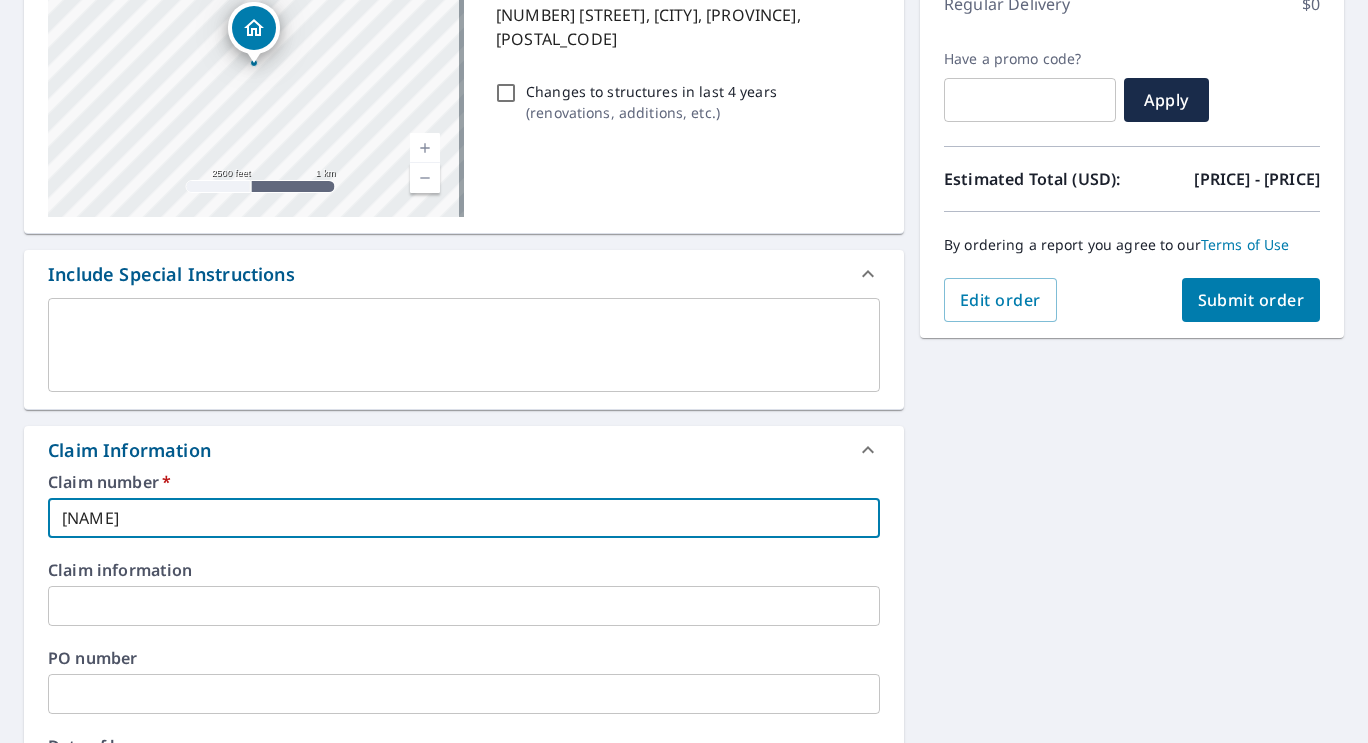 type on "Meerka" 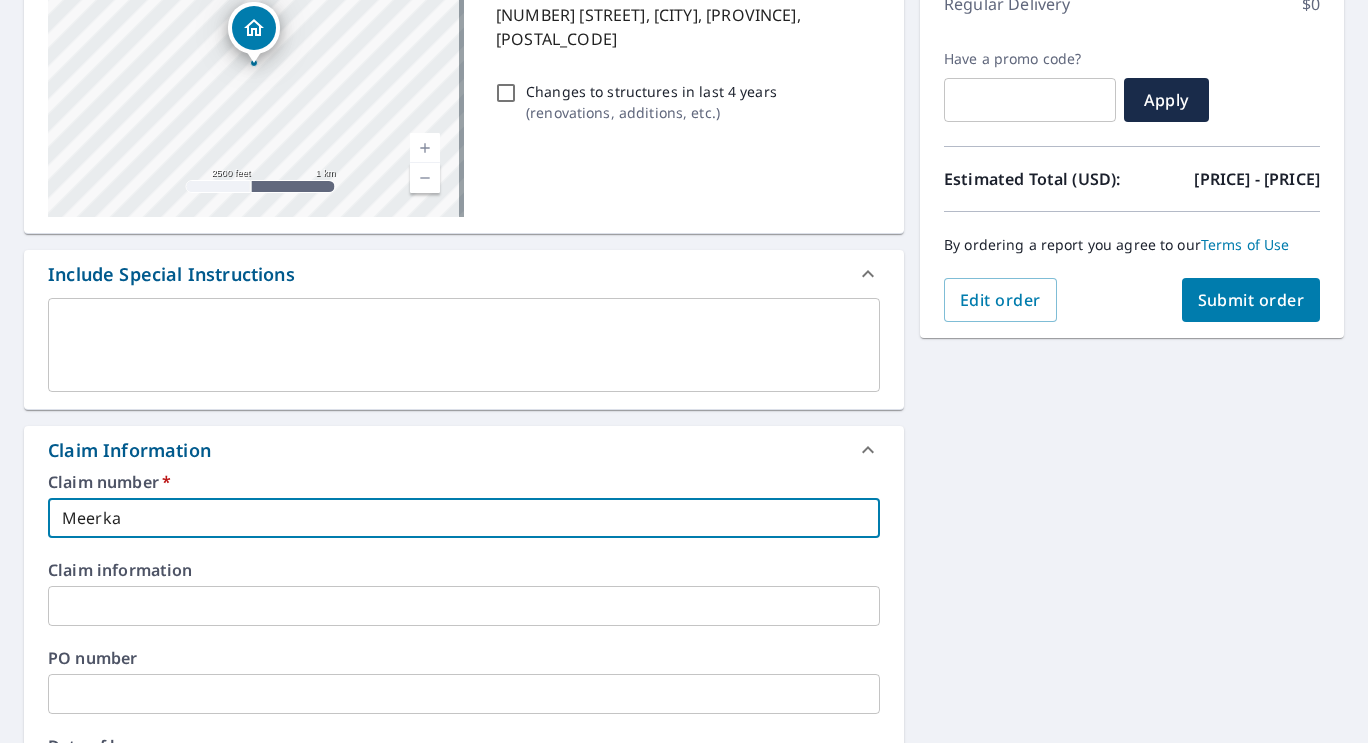 type on "Meerkat" 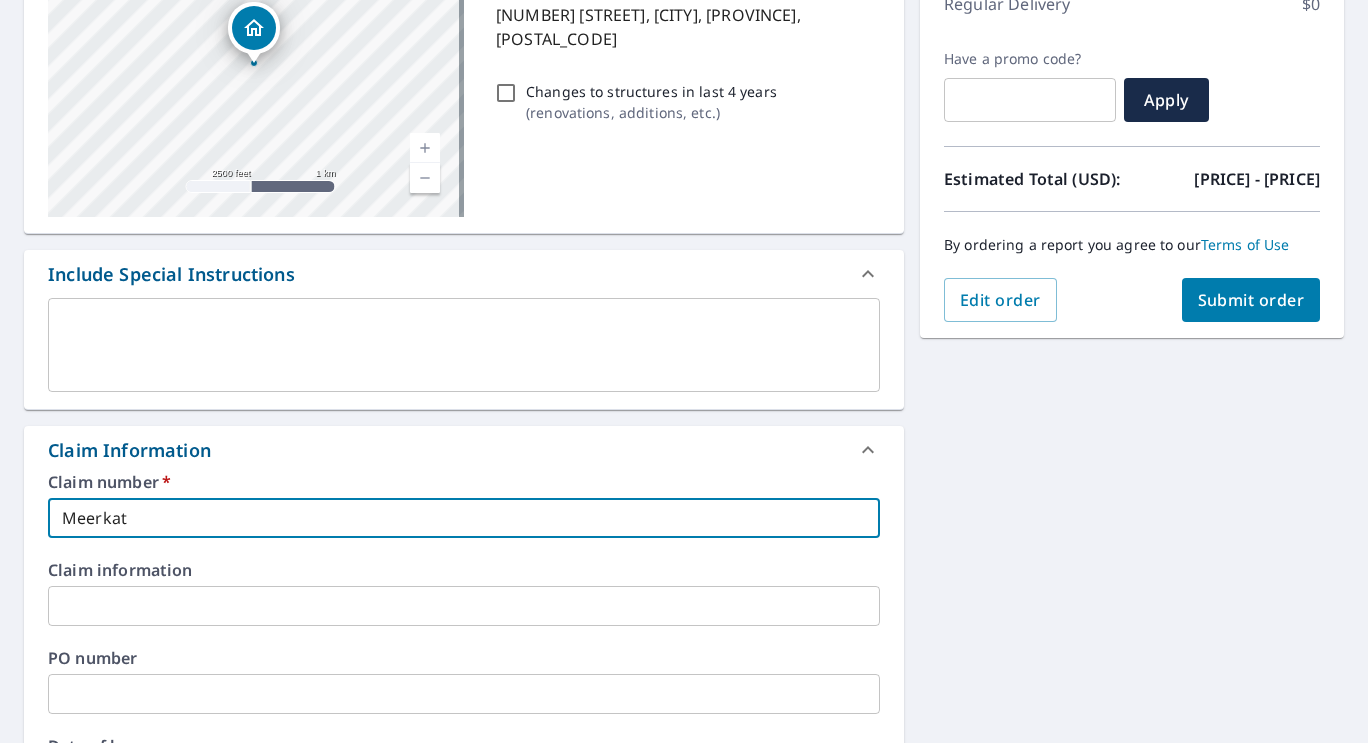 type on "Meerkat_" 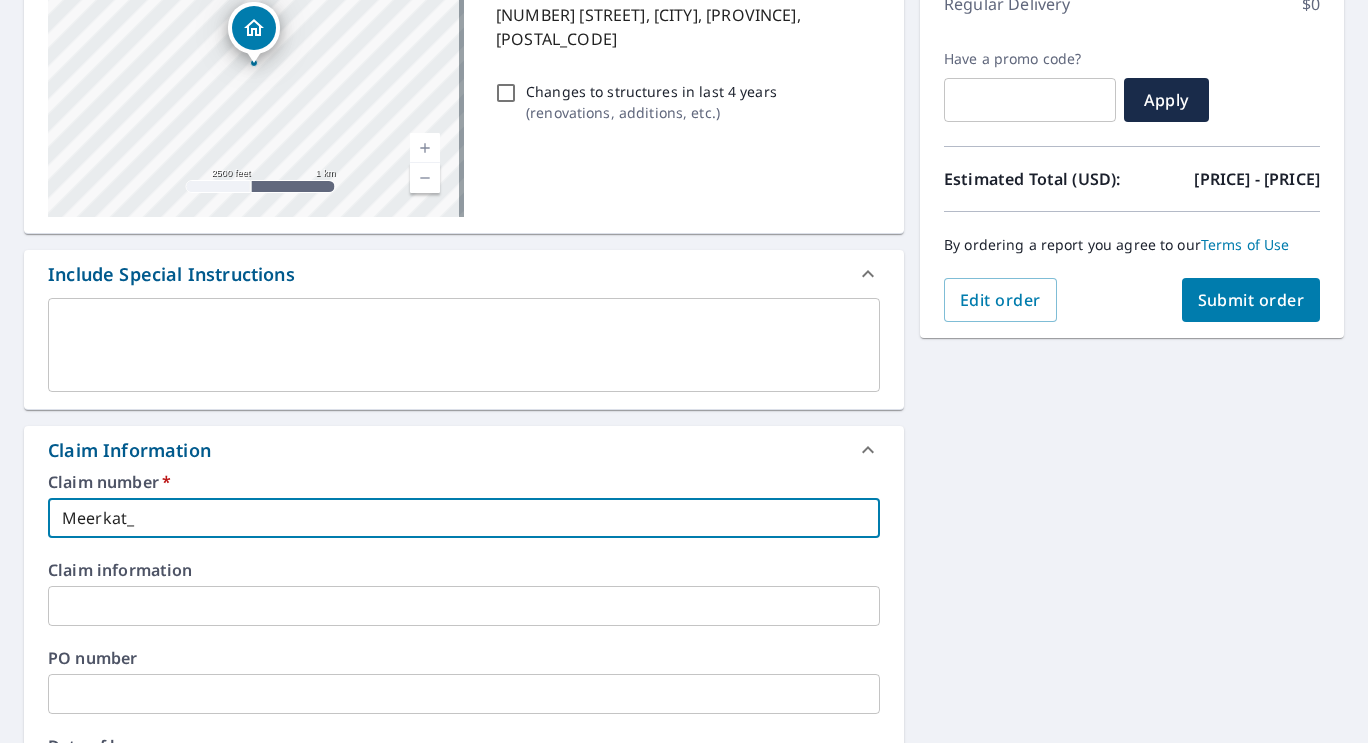 type on "[NAME]" 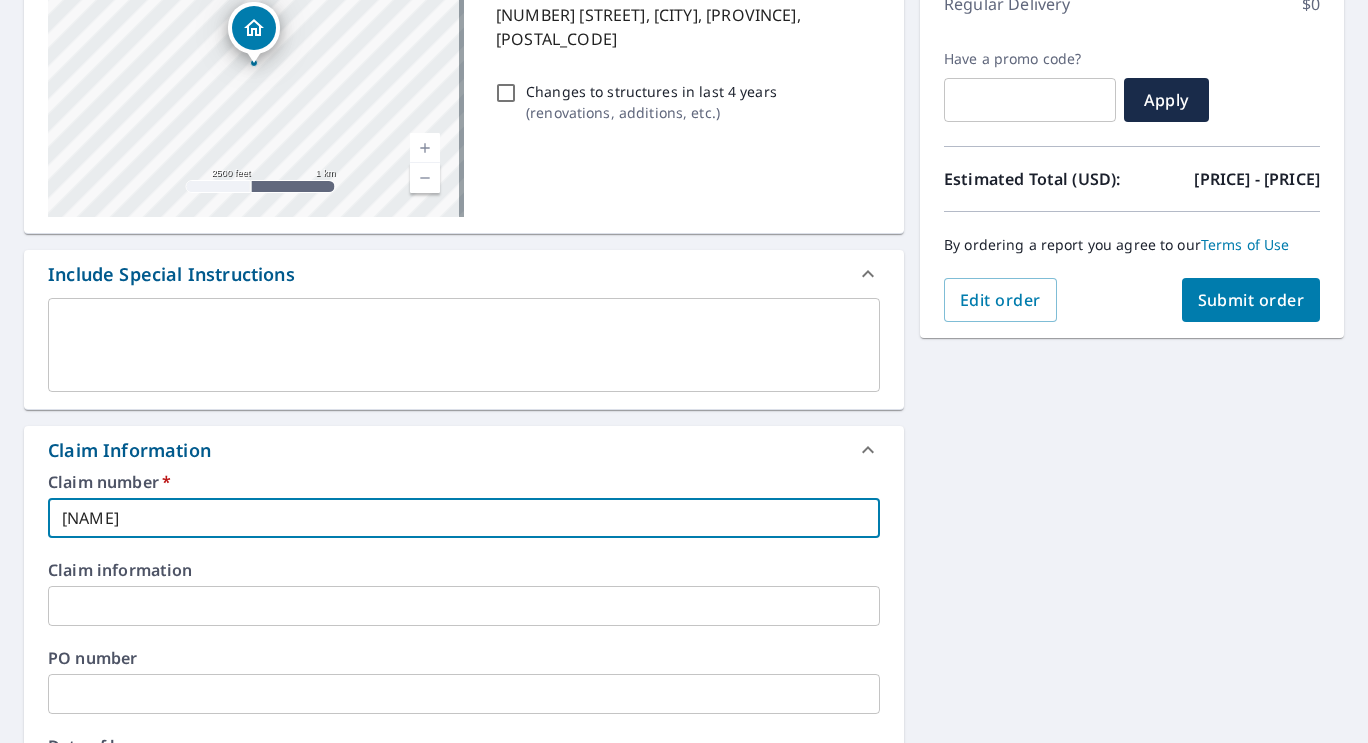 type on "[NAME]" 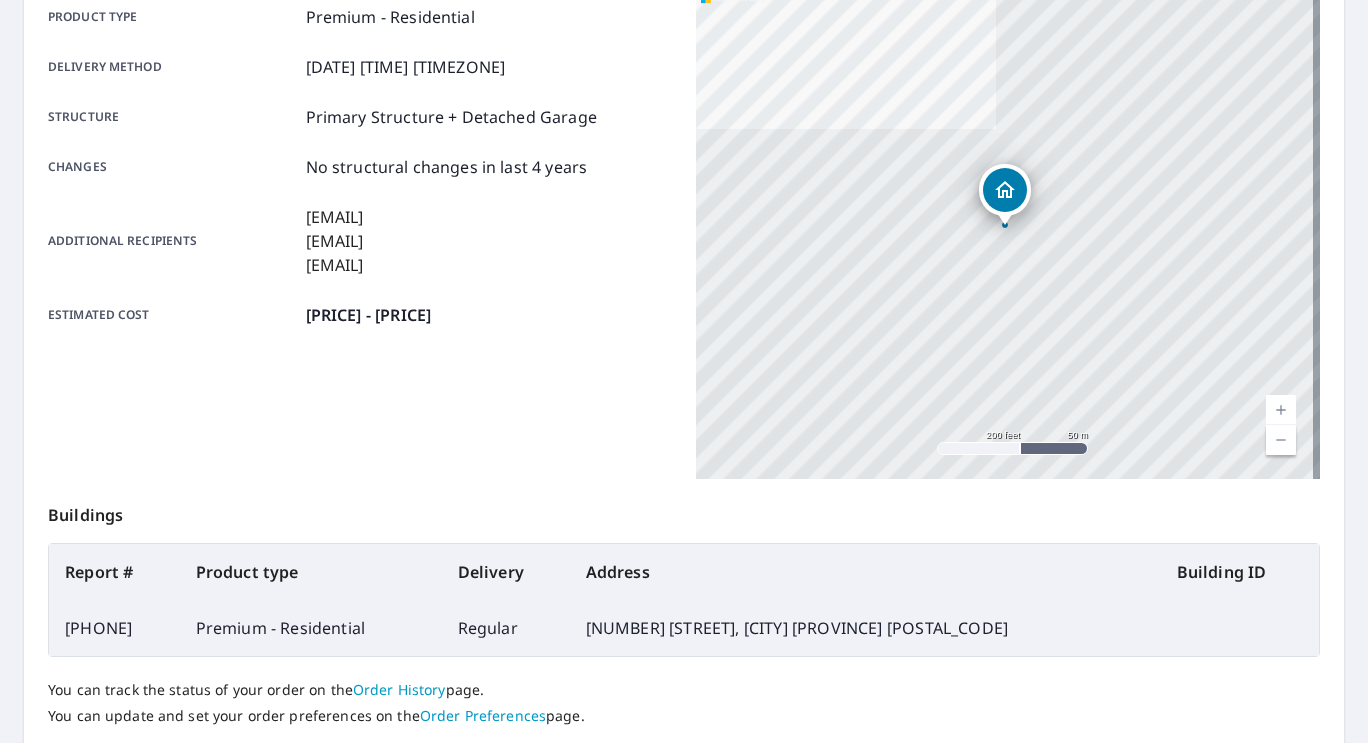scroll, scrollTop: 433, scrollLeft: 0, axis: vertical 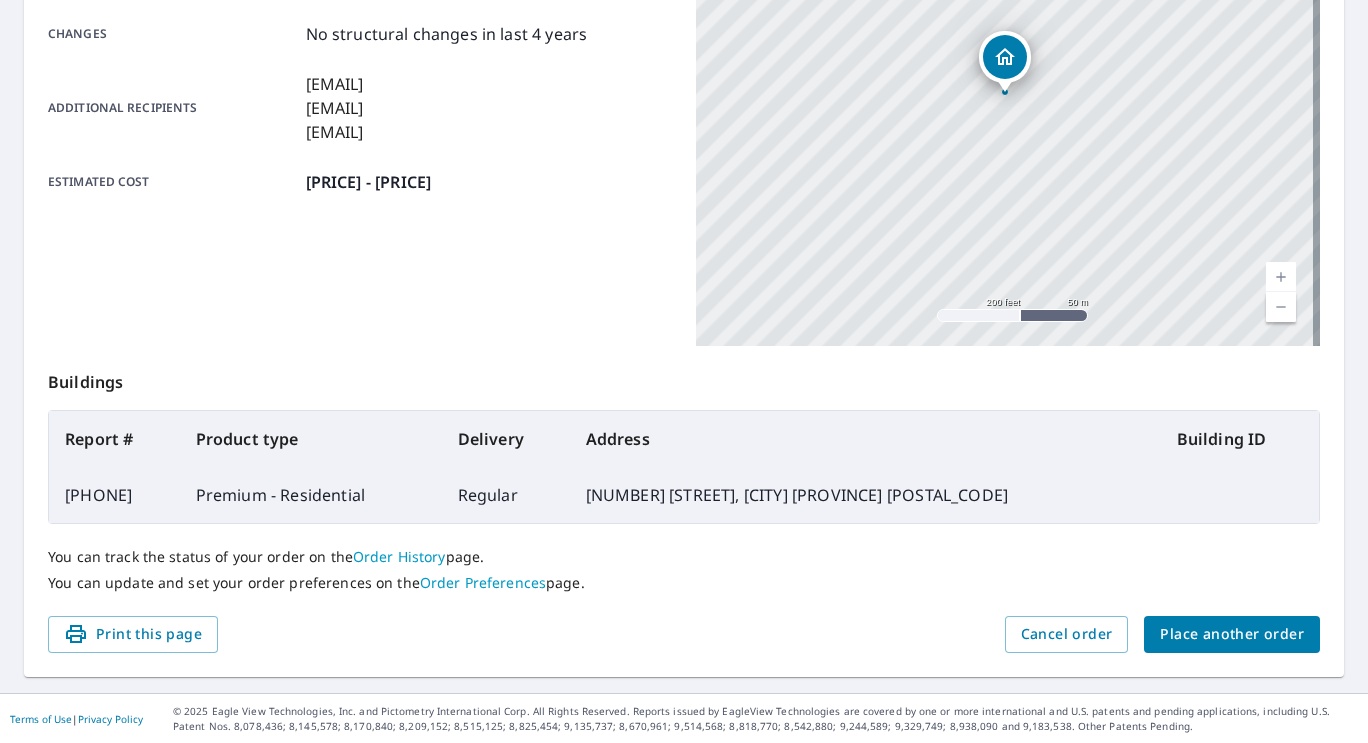 click on "Place another order" at bounding box center (1232, 634) 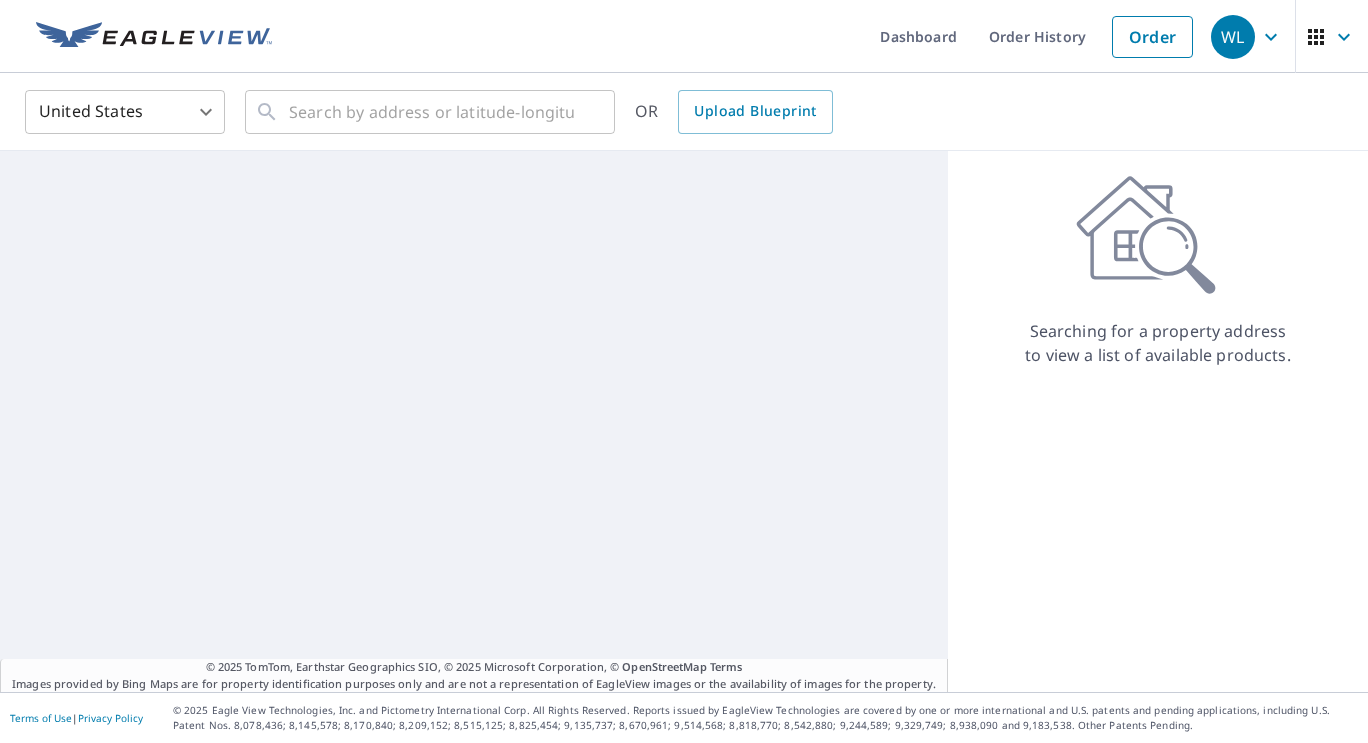 scroll, scrollTop: 0, scrollLeft: 0, axis: both 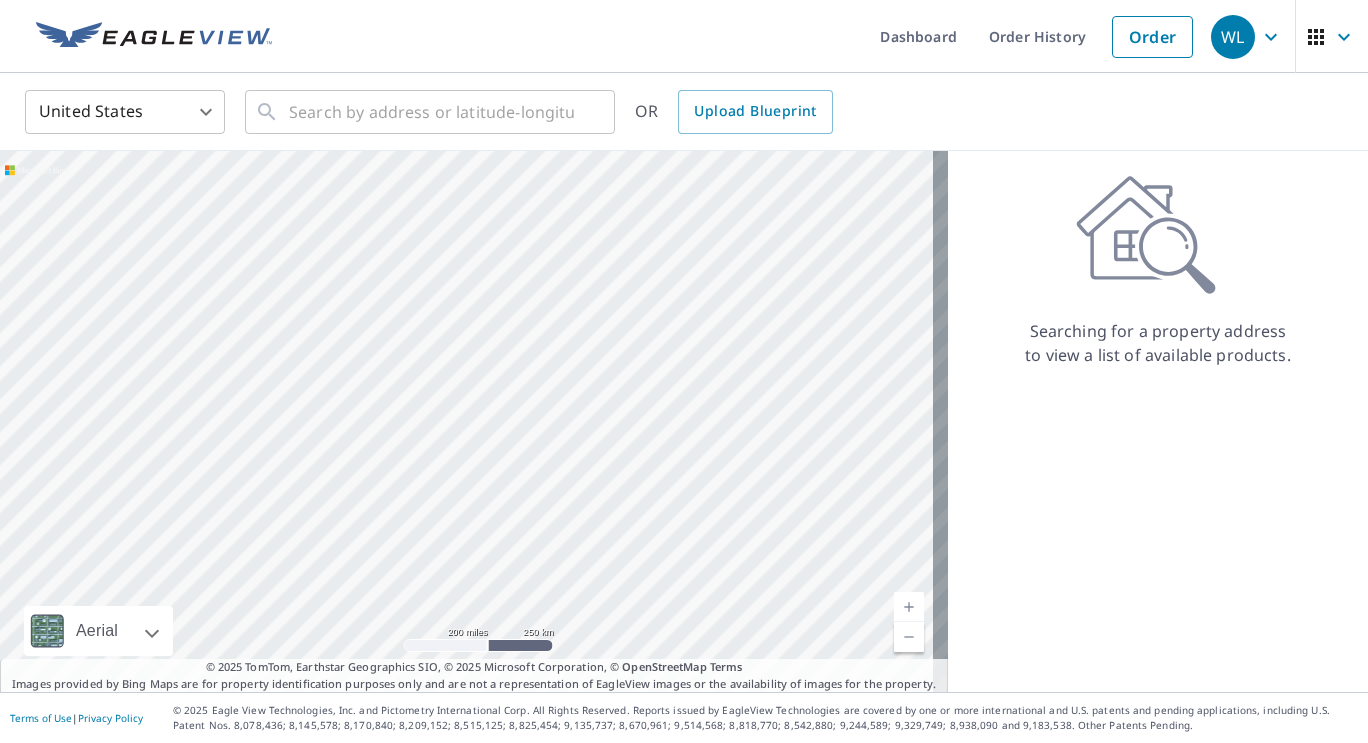 click on "[DATE]" at bounding box center [684, 371] 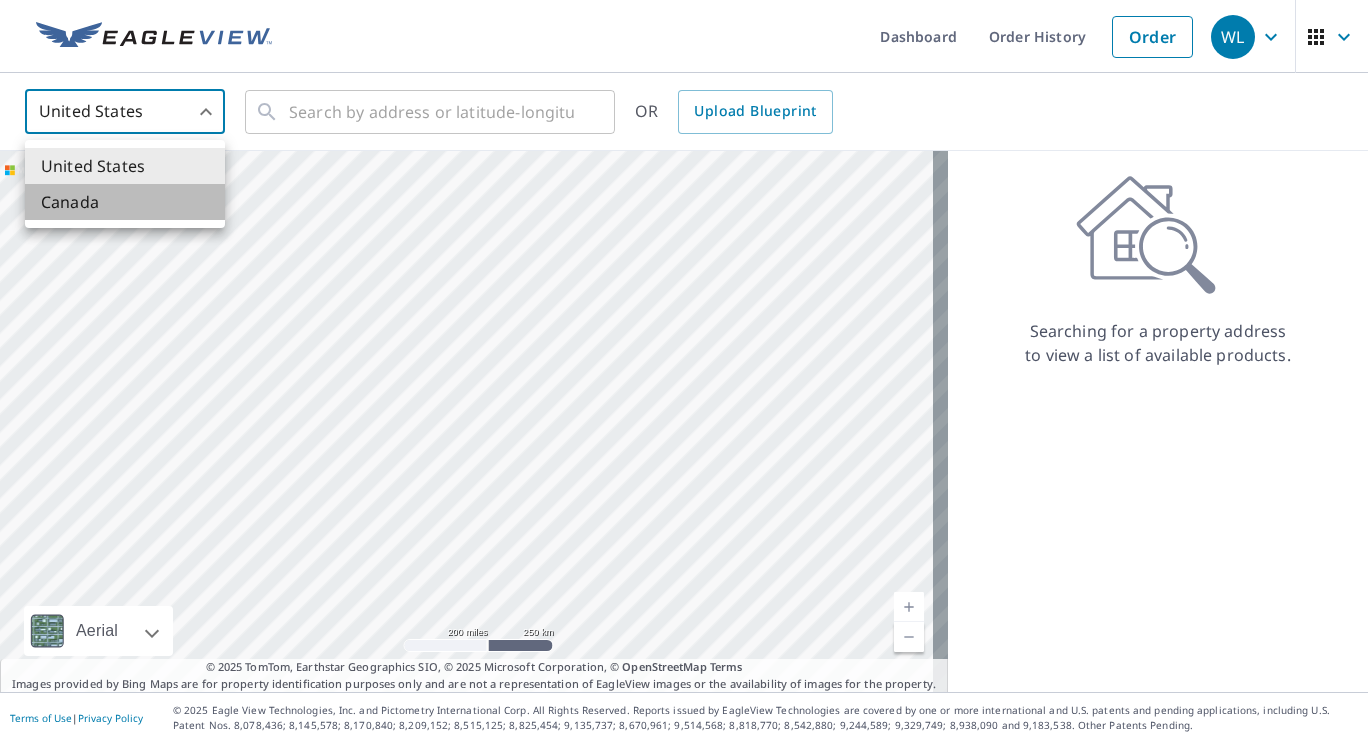click on "Canada" at bounding box center (125, 202) 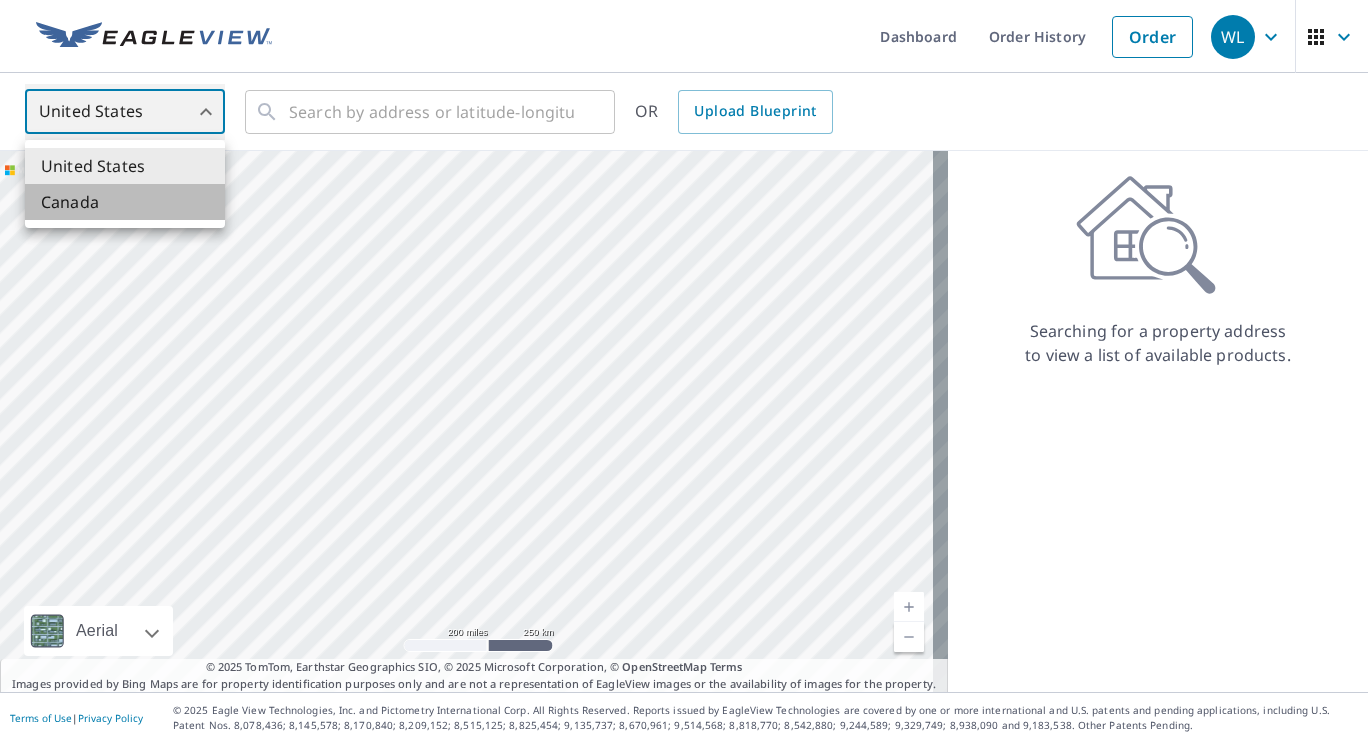 type on "CA" 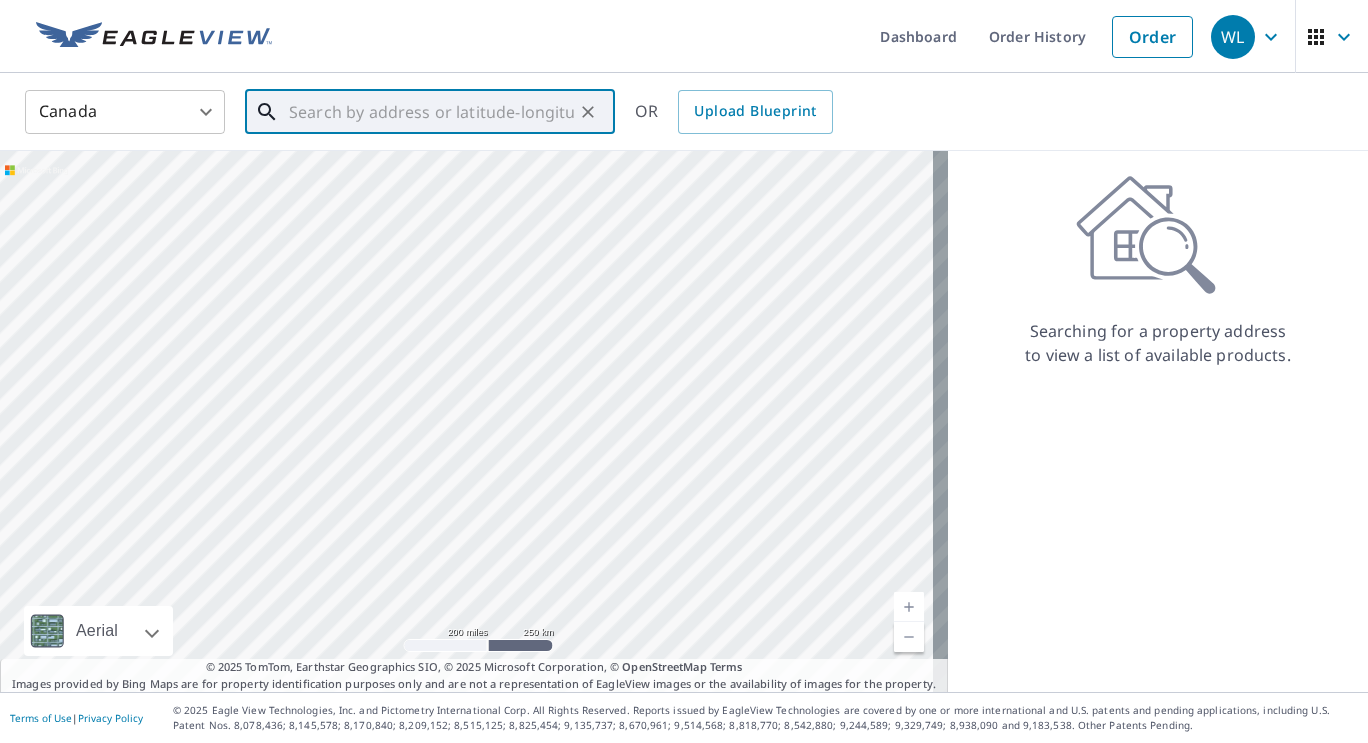 click at bounding box center [431, 112] 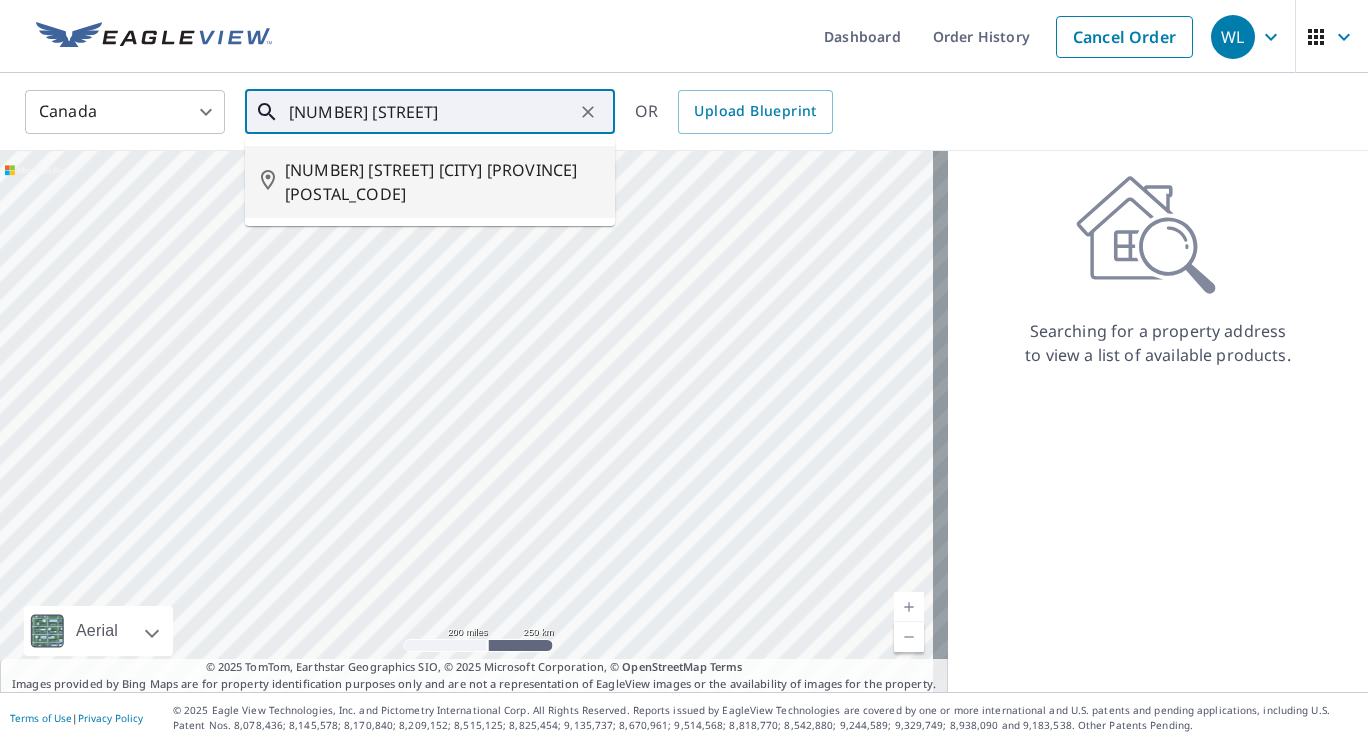 click on "[NUMBER] [STREET] [CITY] [PROVINCE] [POSTAL_CODE]" at bounding box center (442, 182) 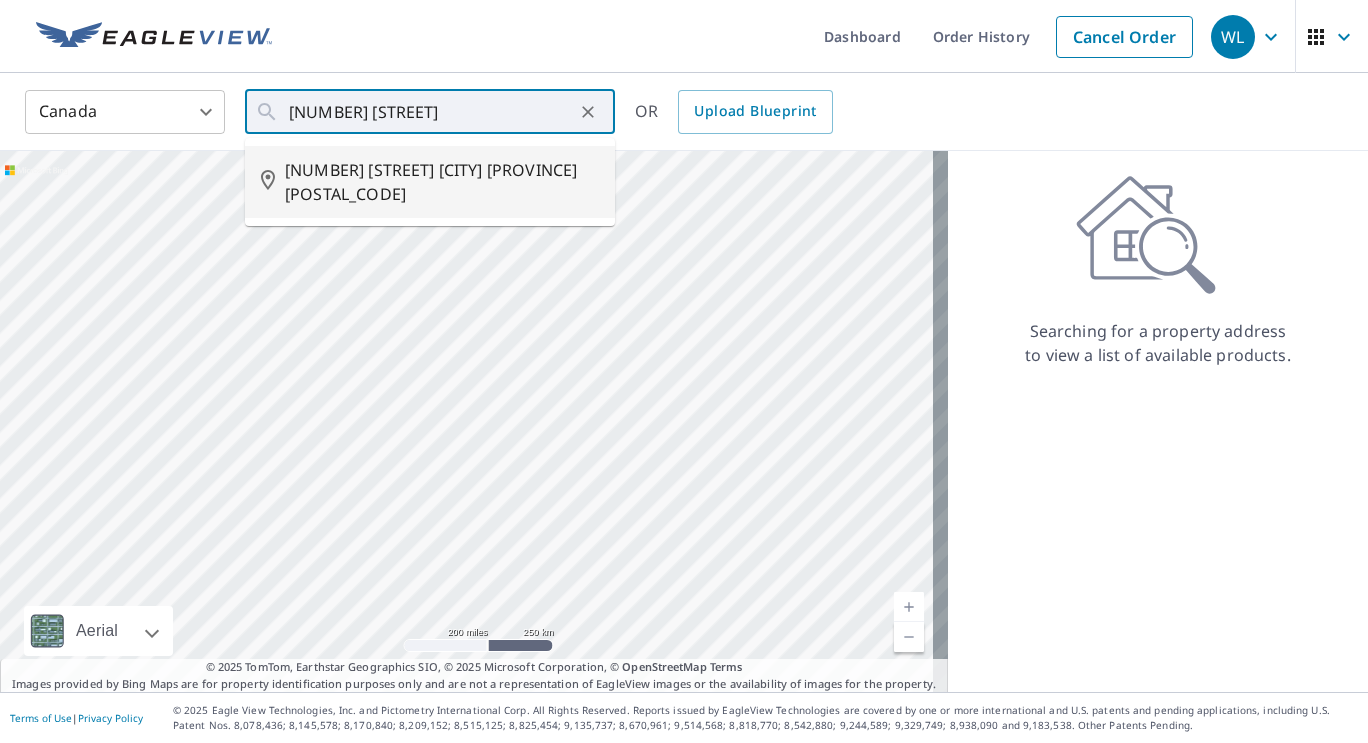 type on "[NUMBER] [STREET] [CITY] [PROVINCE] [POSTAL_CODE]" 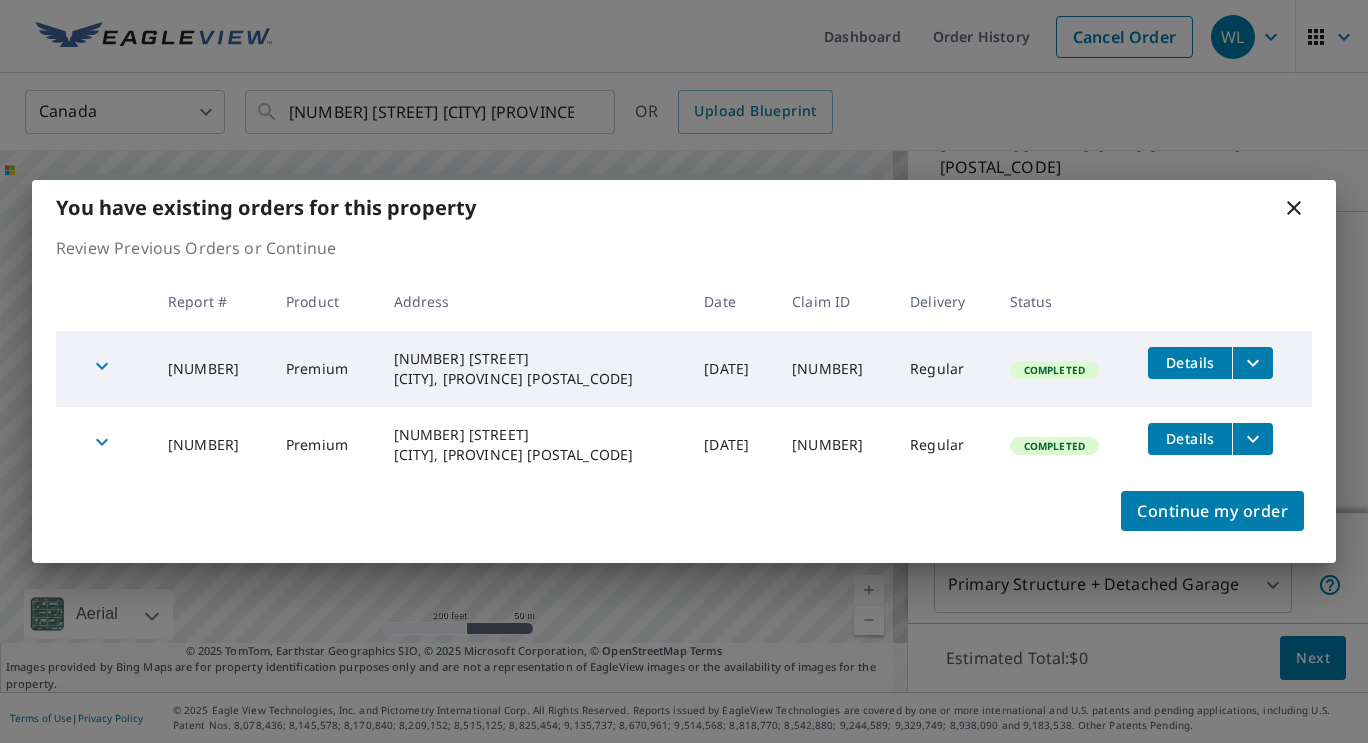 scroll, scrollTop: 166, scrollLeft: 0, axis: vertical 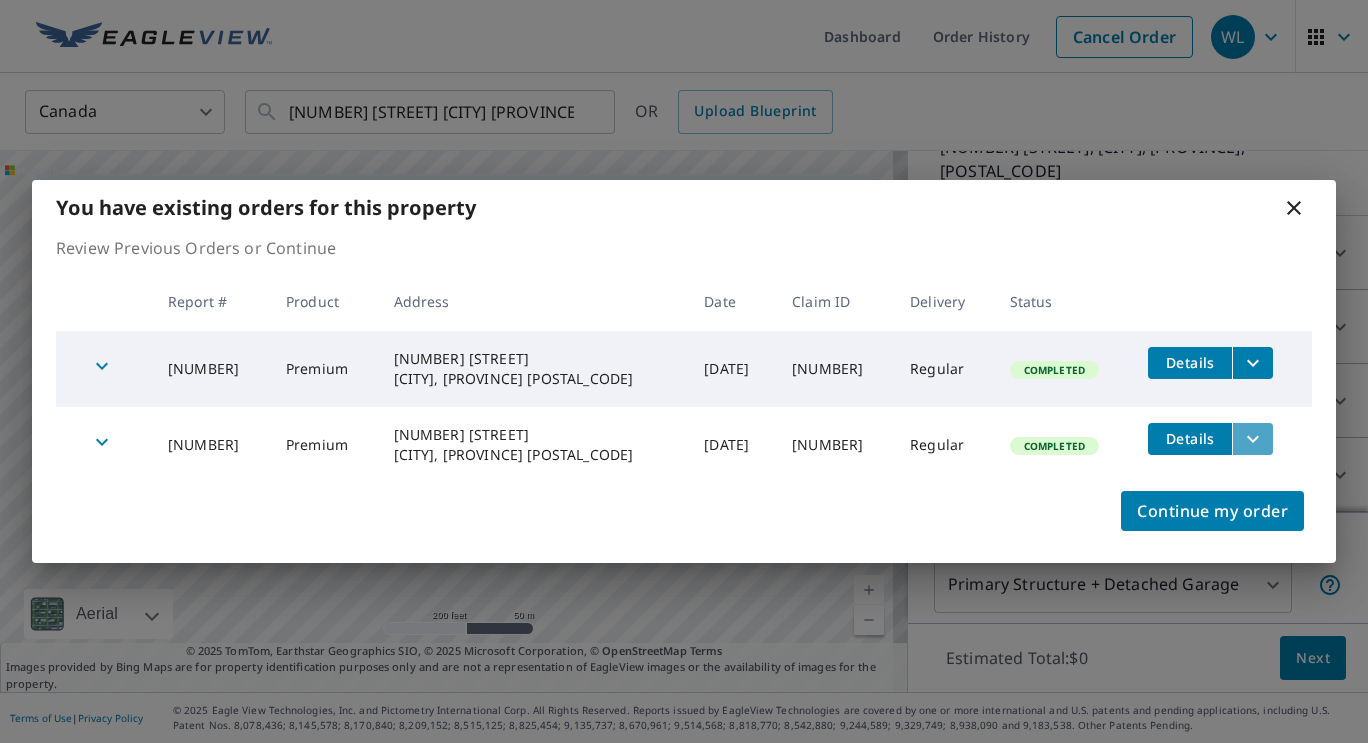 click 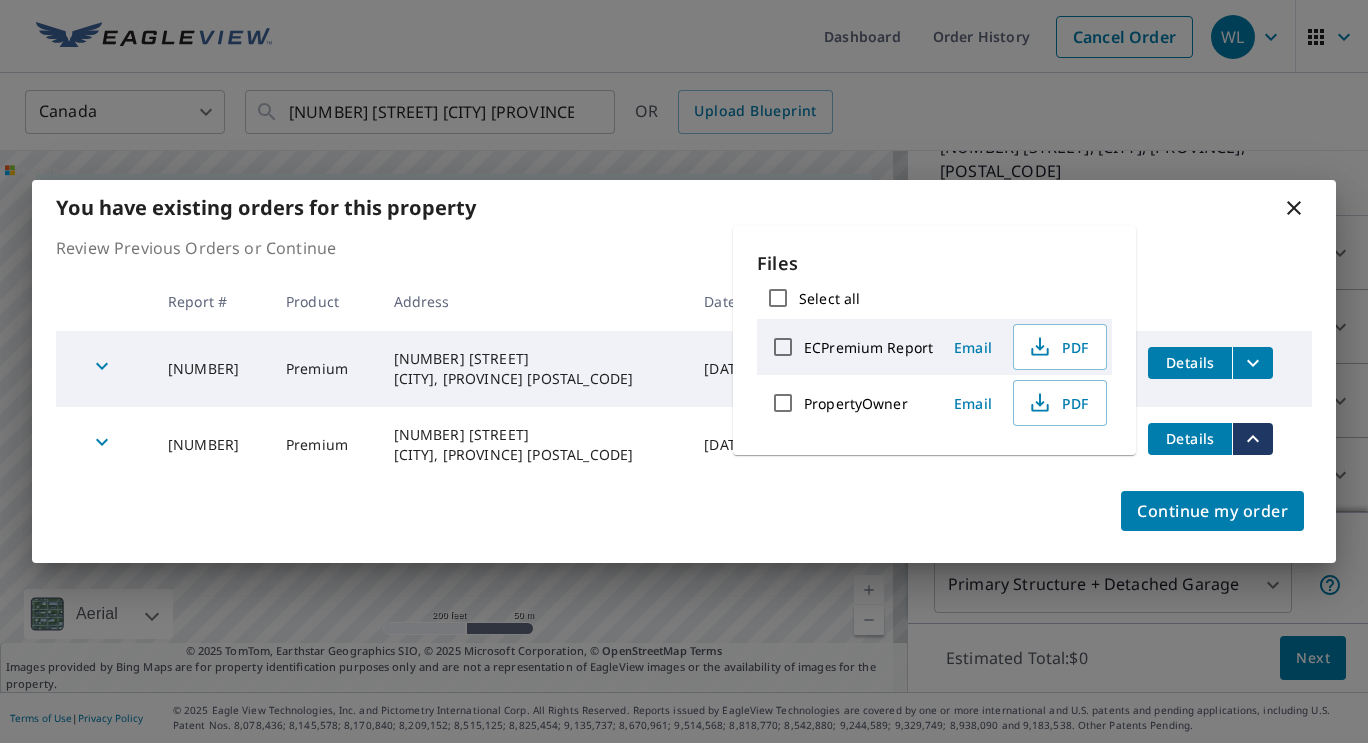 click on "ECPremium Report" at bounding box center [783, 347] 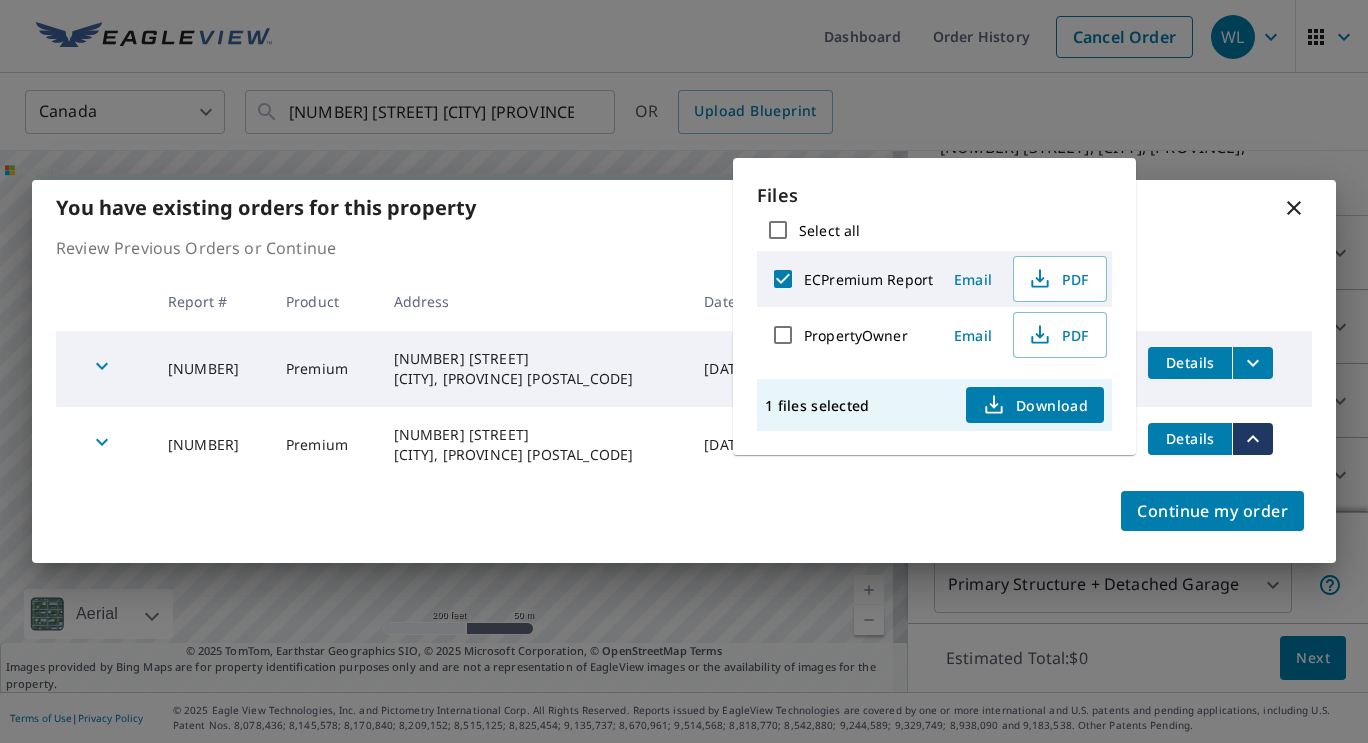 click on "Download" at bounding box center (1035, 405) 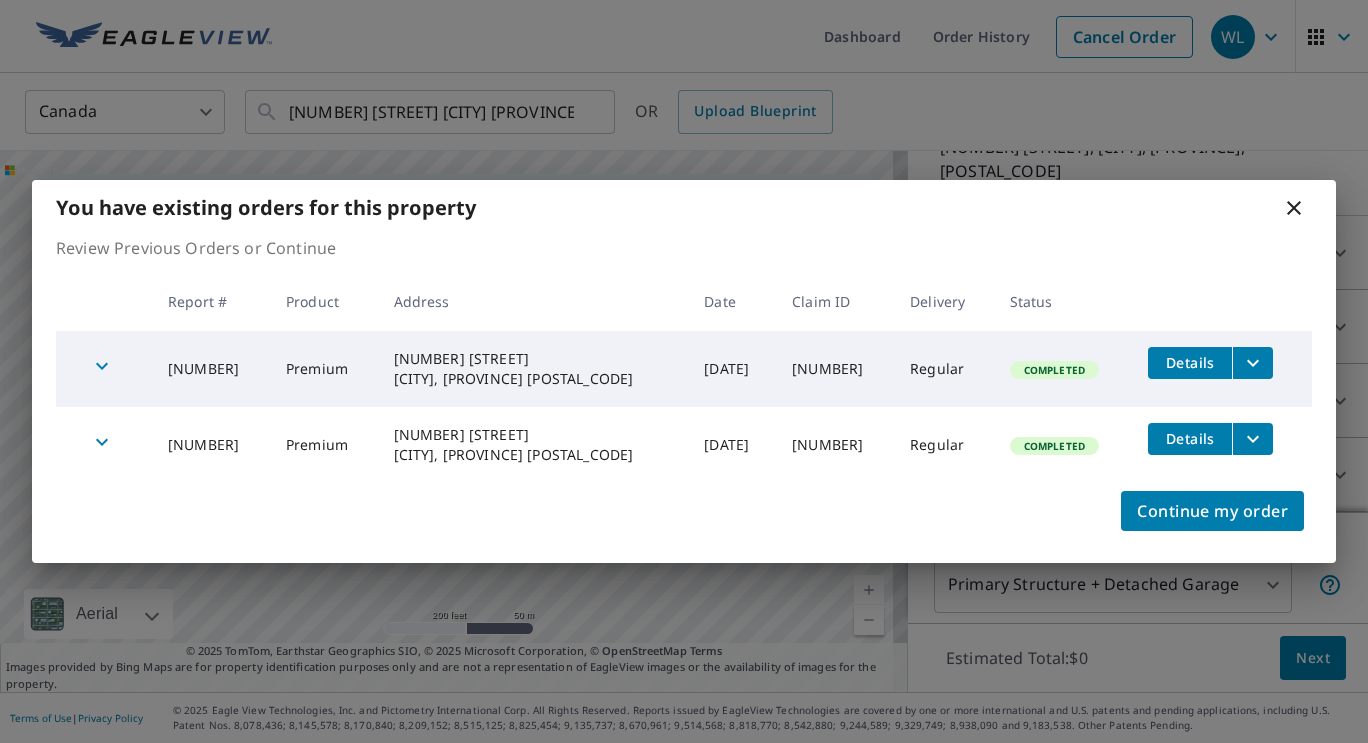 click on "[NUMBER] [STREET]
[CITY], [PROVINCE] [POSTAL_CODE]" at bounding box center [533, 445] 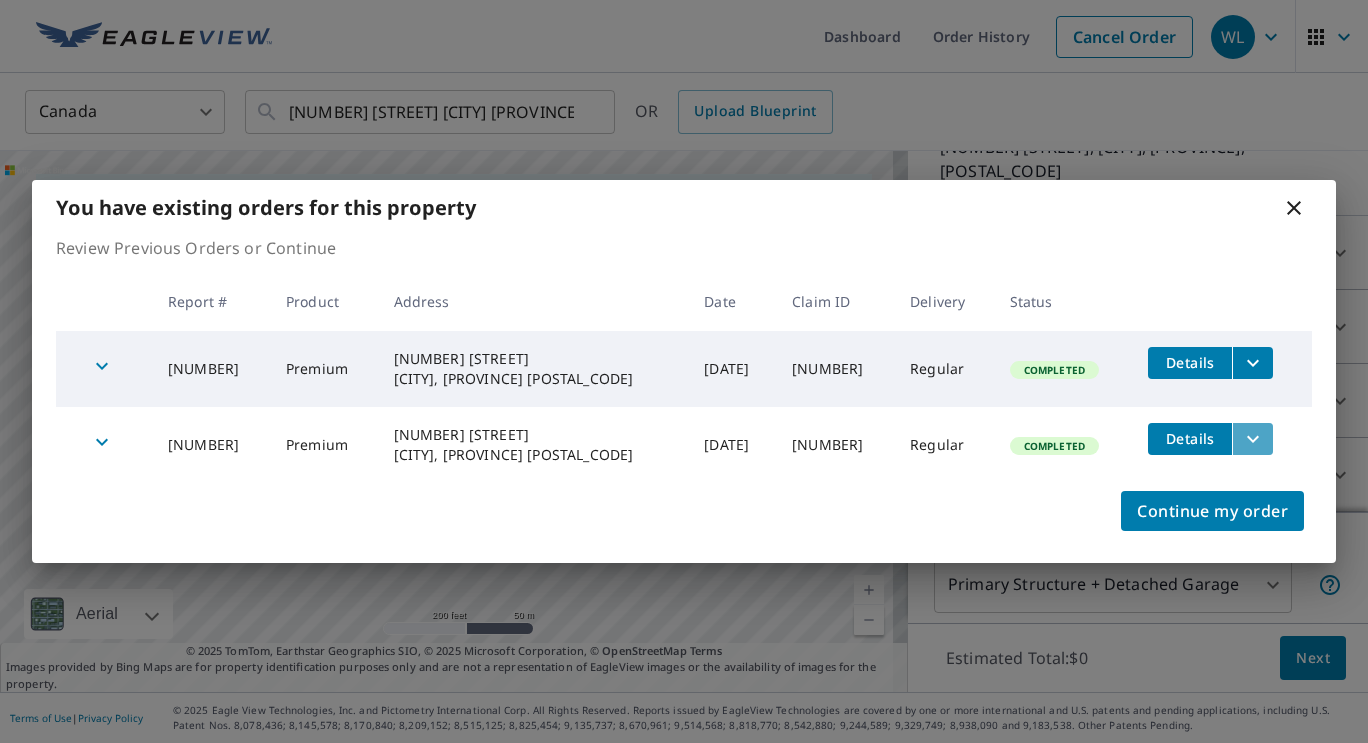 click 